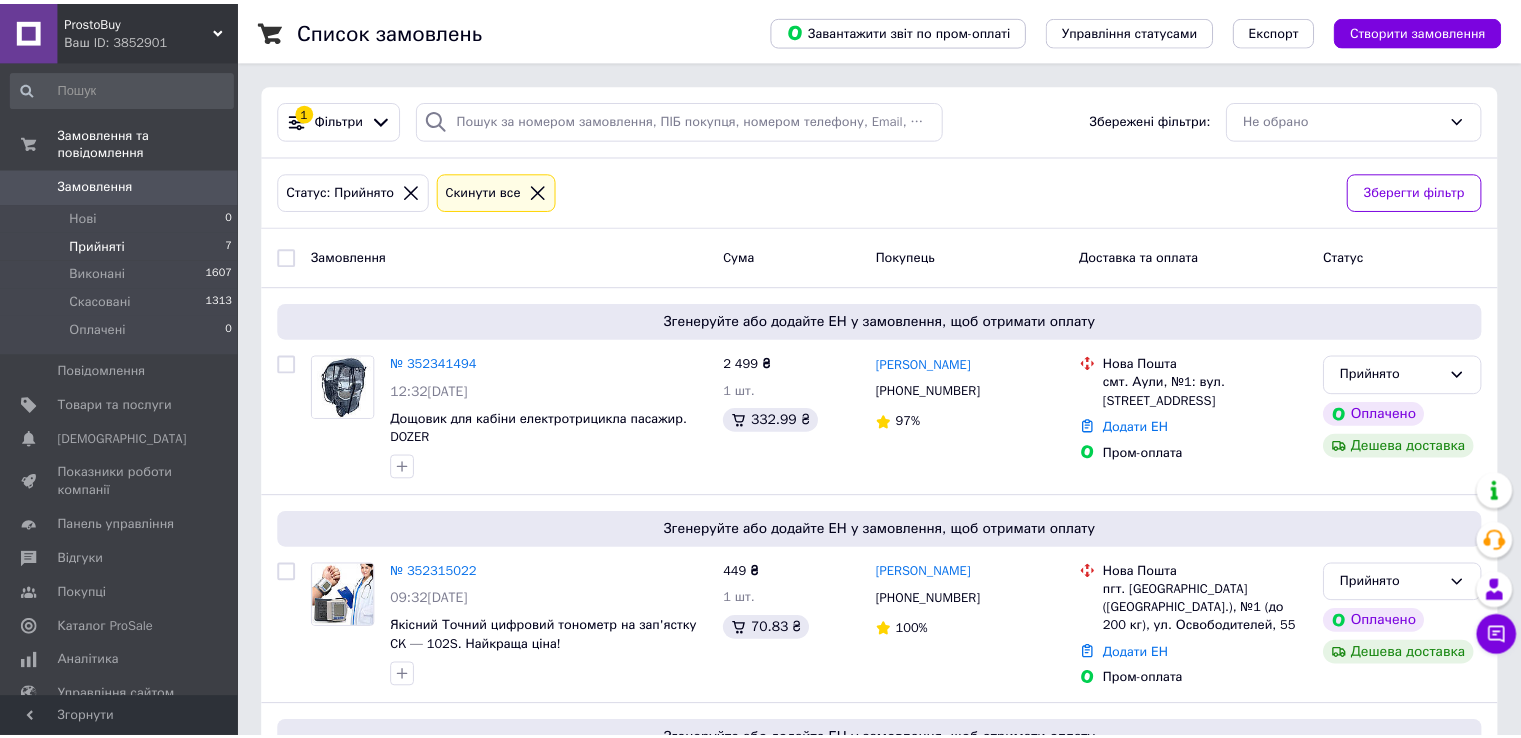 scroll, scrollTop: 0, scrollLeft: 0, axis: both 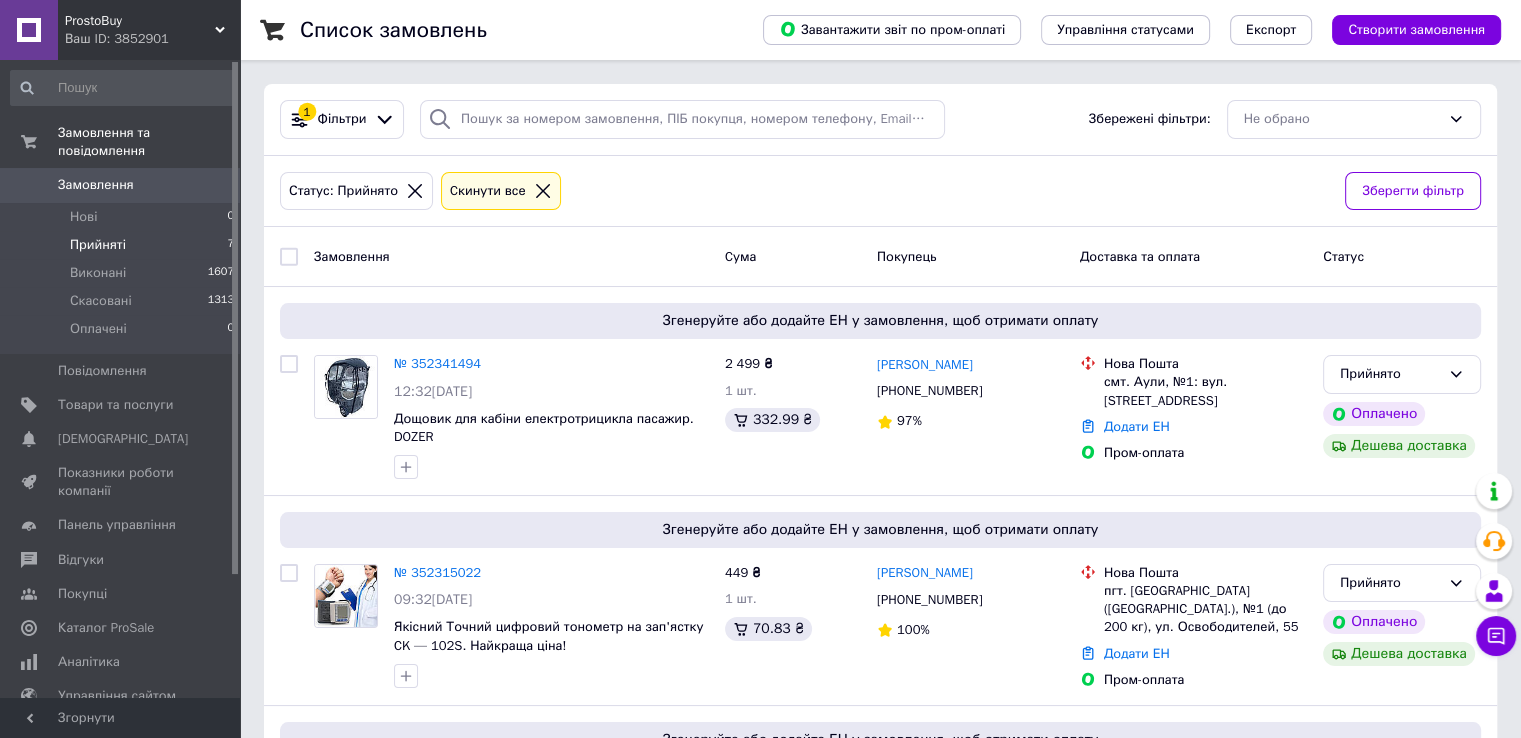 click on "Прийняті" at bounding box center (98, 245) 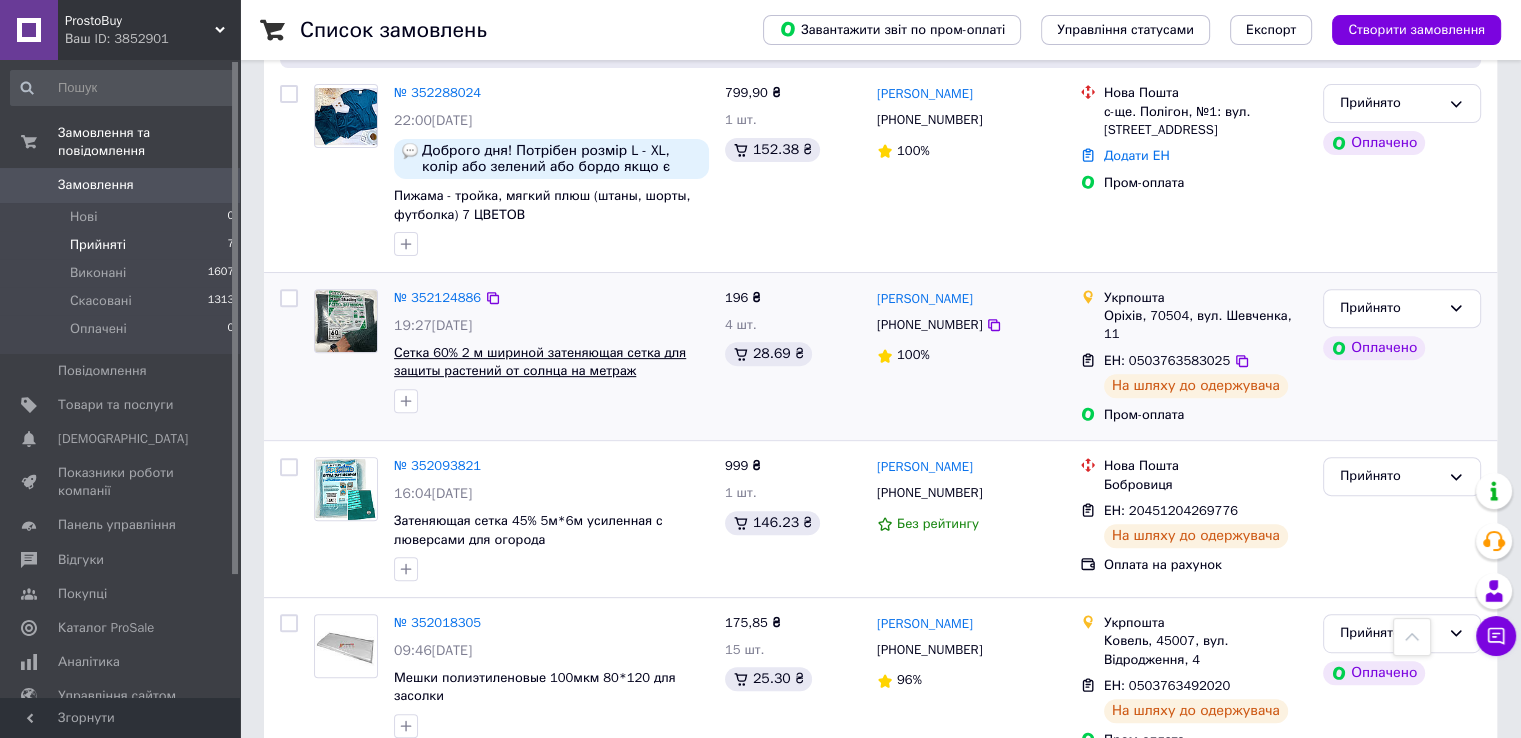 scroll, scrollTop: 898, scrollLeft: 0, axis: vertical 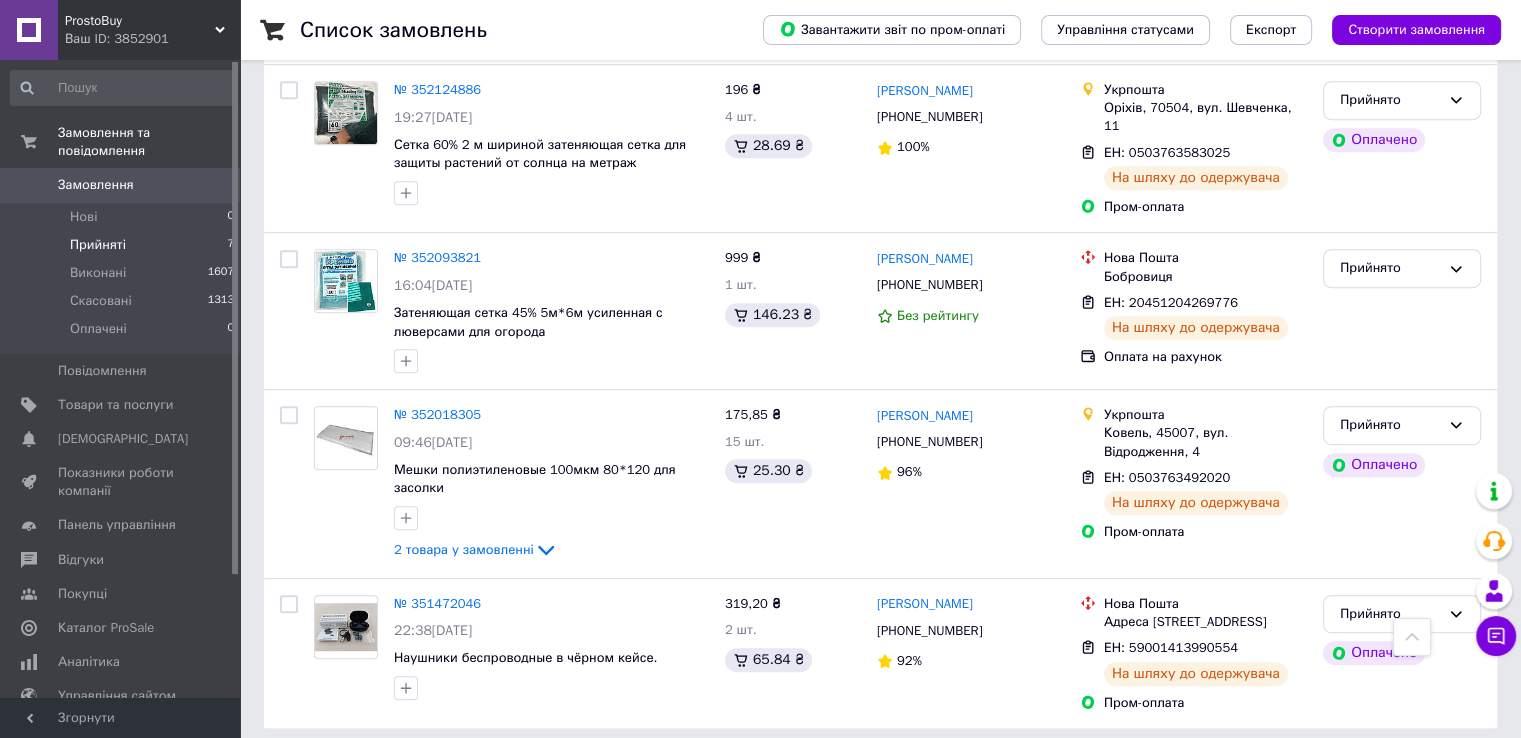 click on "Прийняті" at bounding box center [98, 245] 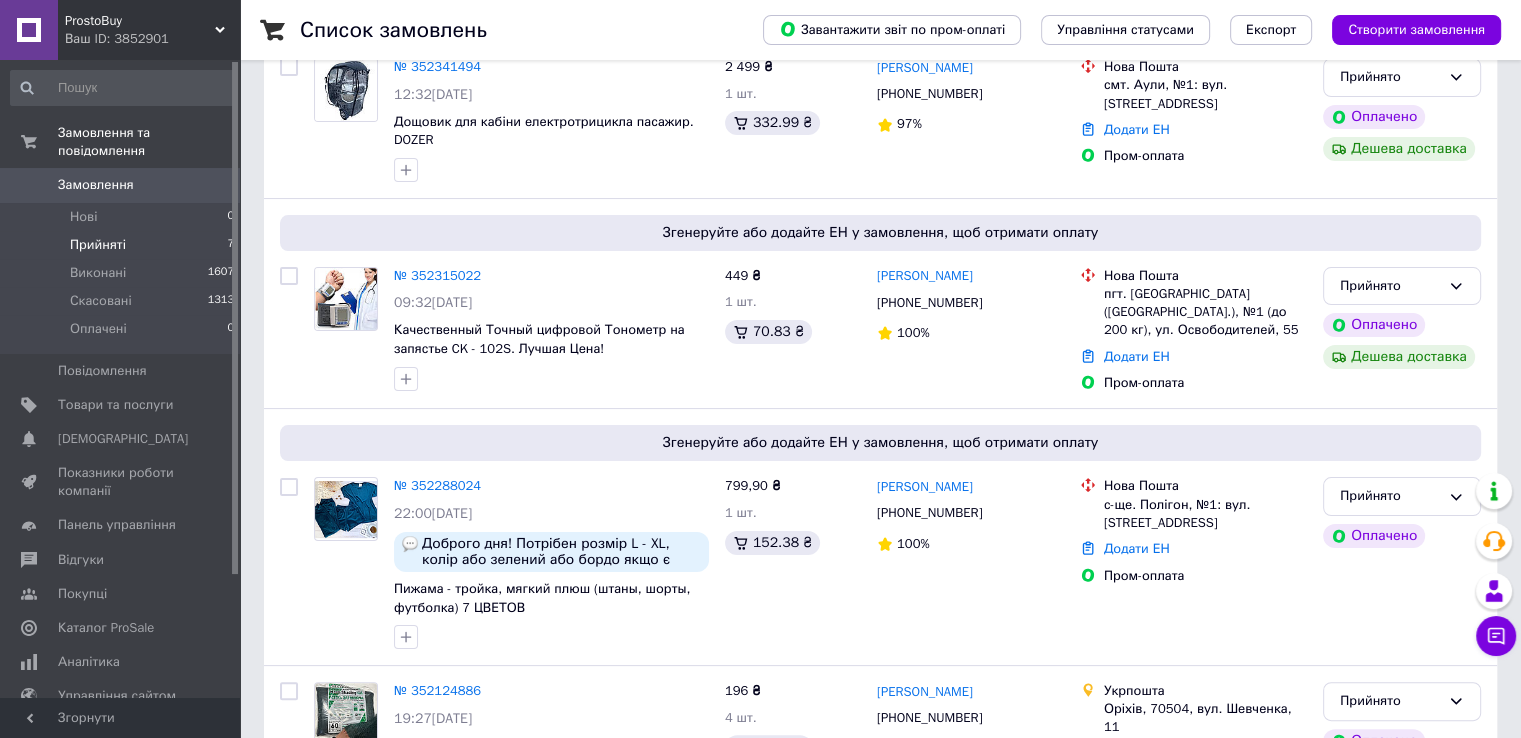 scroll, scrollTop: 300, scrollLeft: 0, axis: vertical 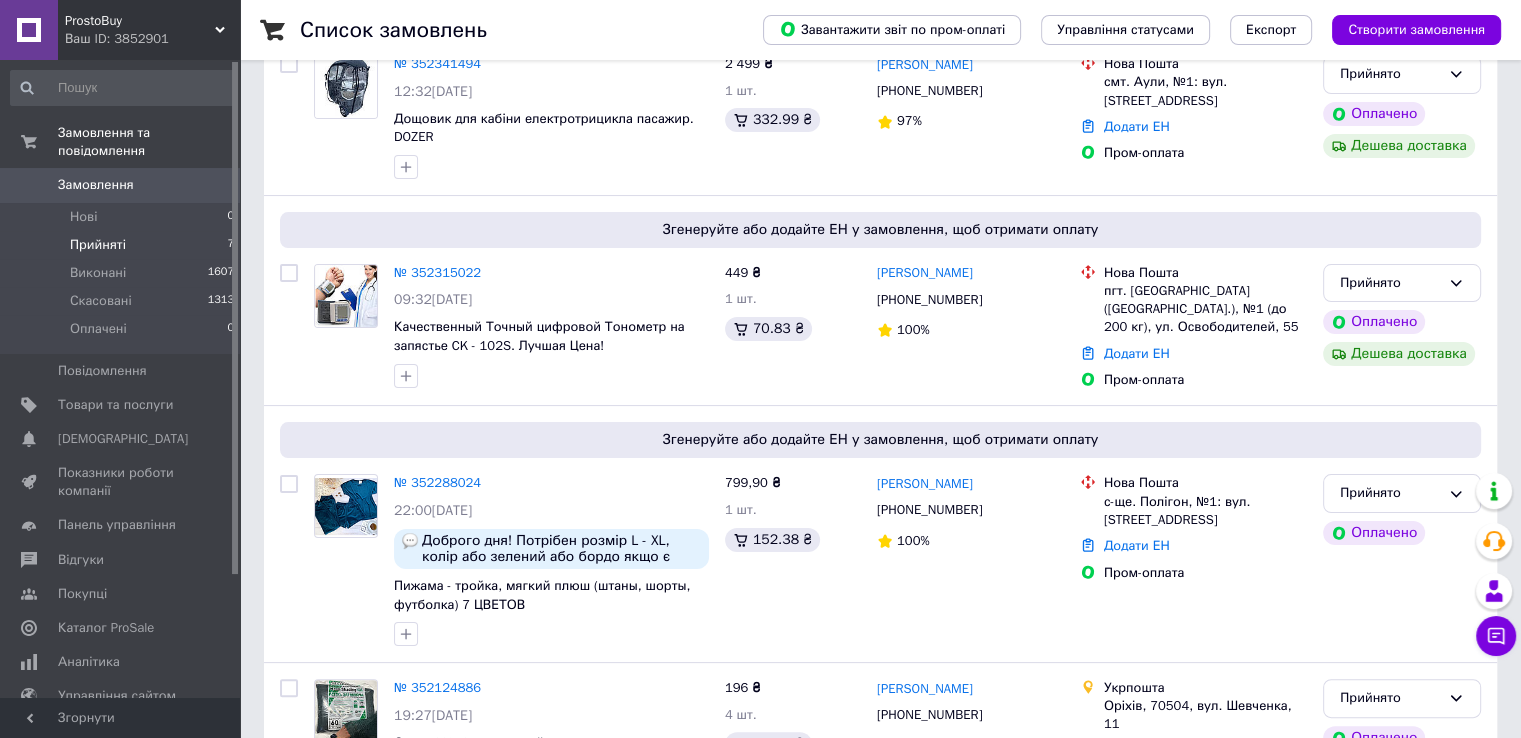 click on "ProstoBuy" at bounding box center [140, 21] 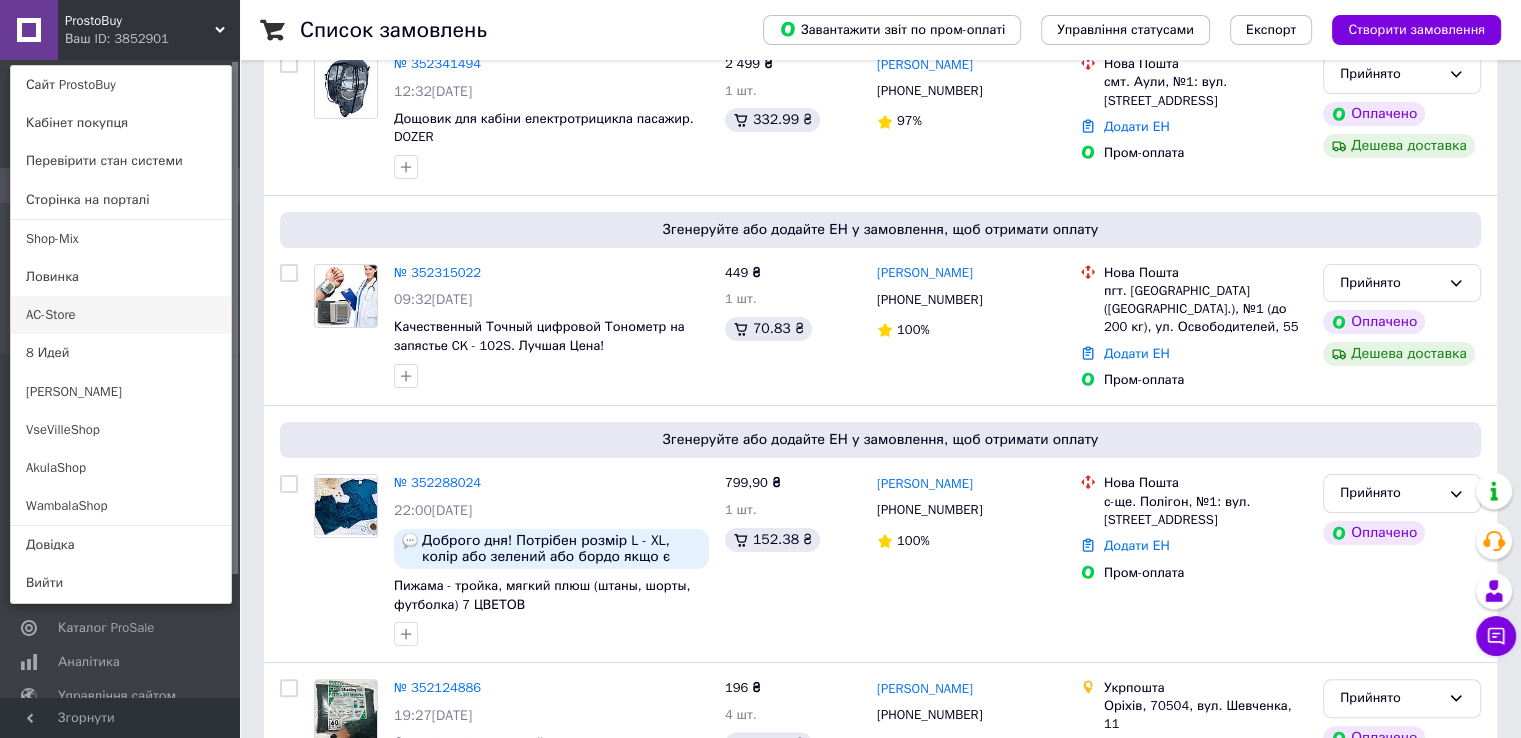click on "AC-Store" at bounding box center [121, 315] 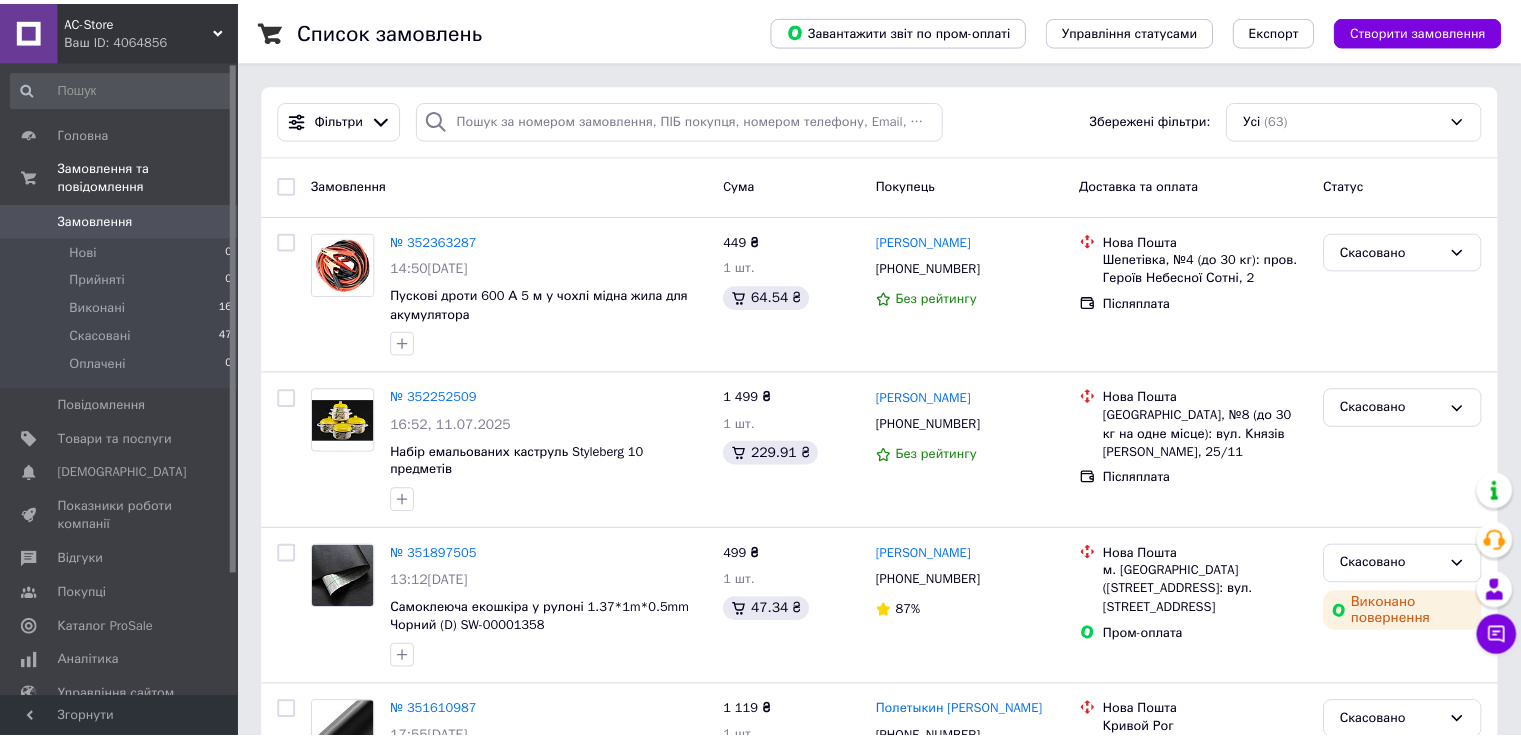 scroll, scrollTop: 0, scrollLeft: 0, axis: both 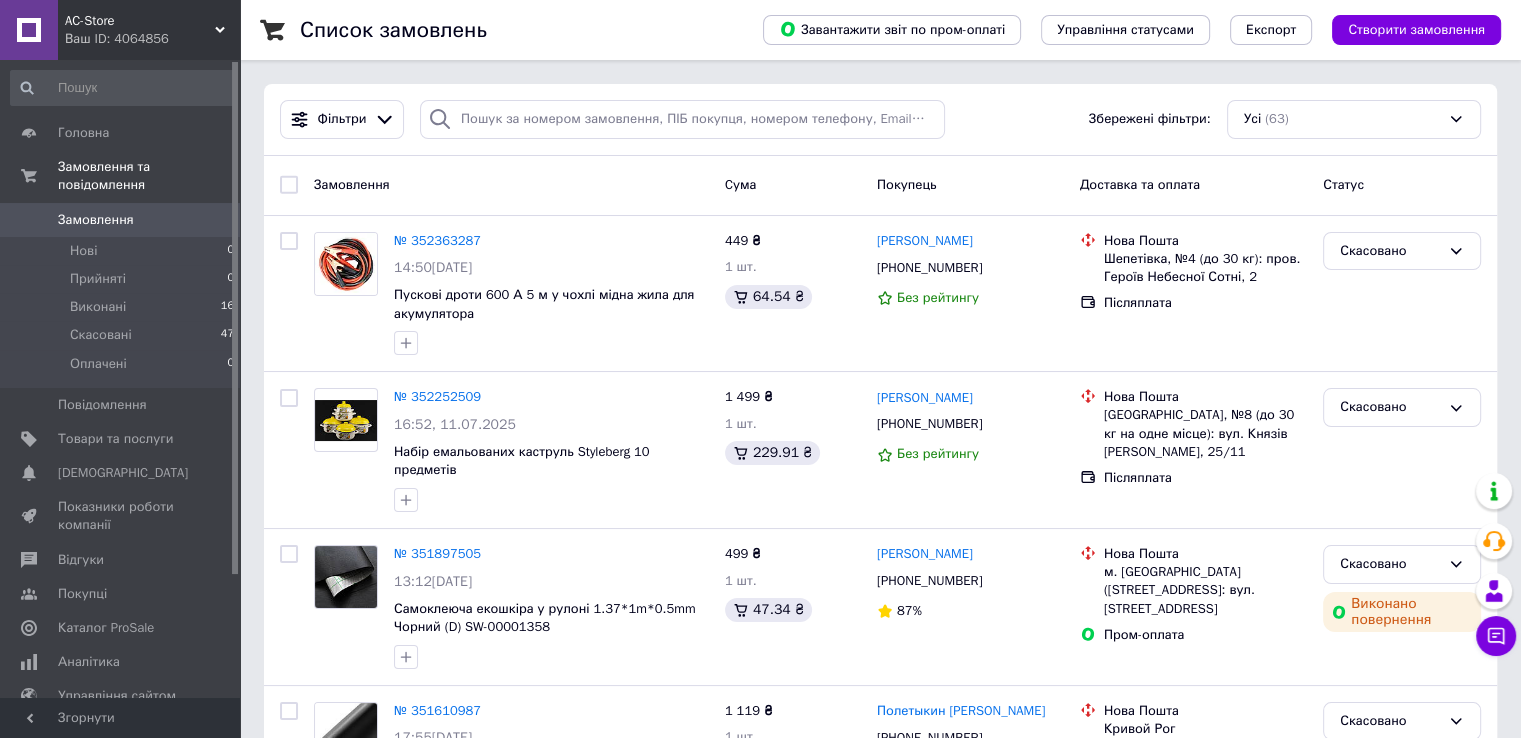 click on "Ваш ID: 4064856" at bounding box center [152, 39] 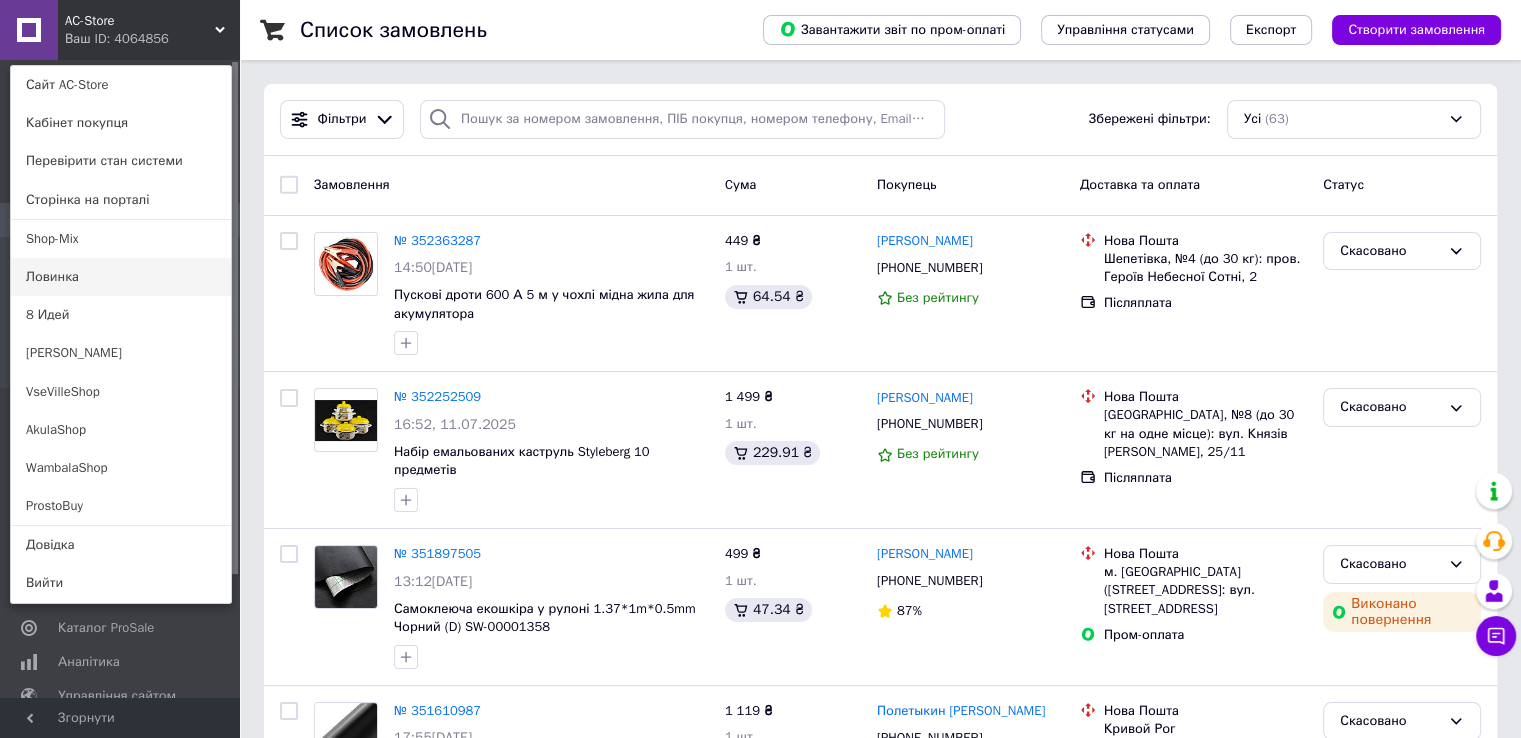 click on "Ловинка" at bounding box center (121, 277) 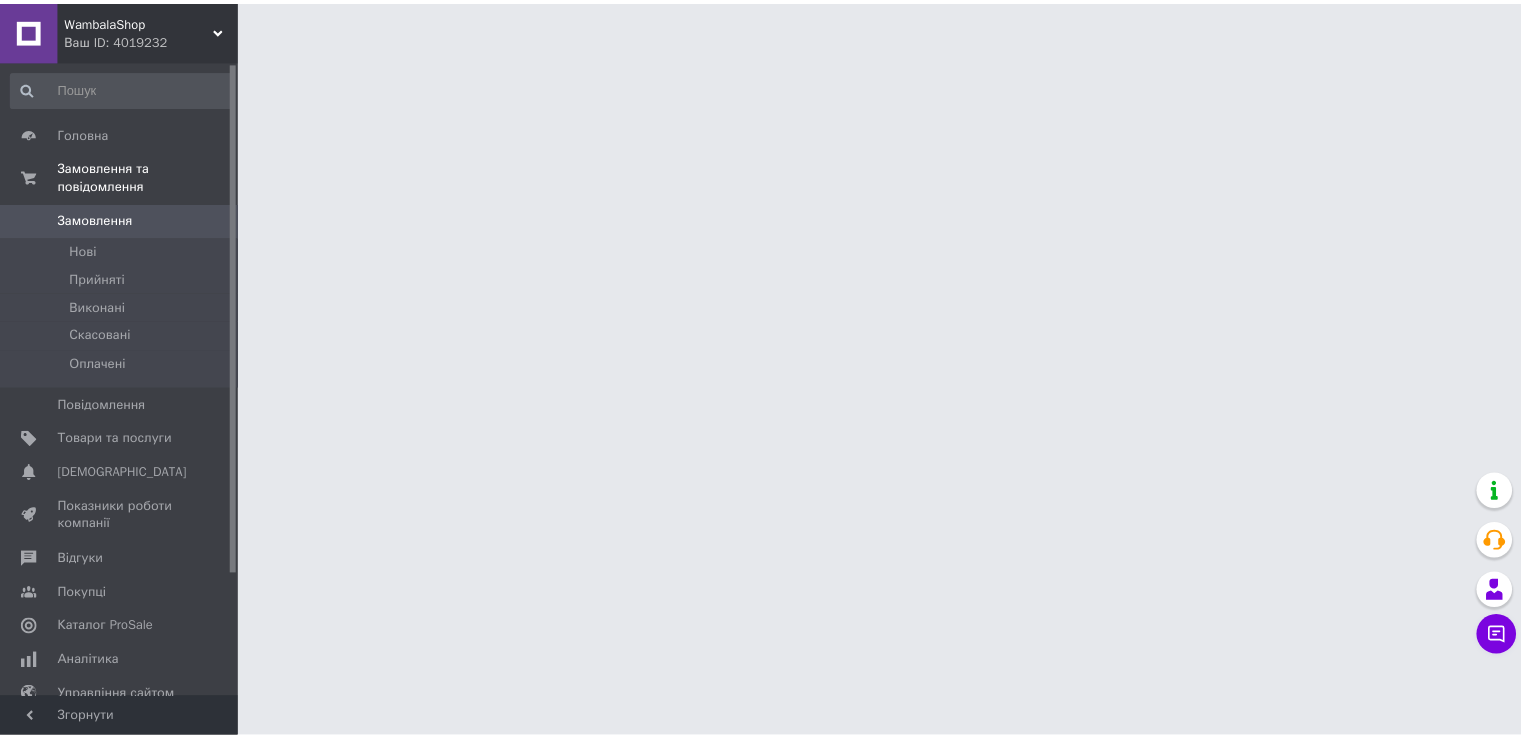 scroll, scrollTop: 0, scrollLeft: 0, axis: both 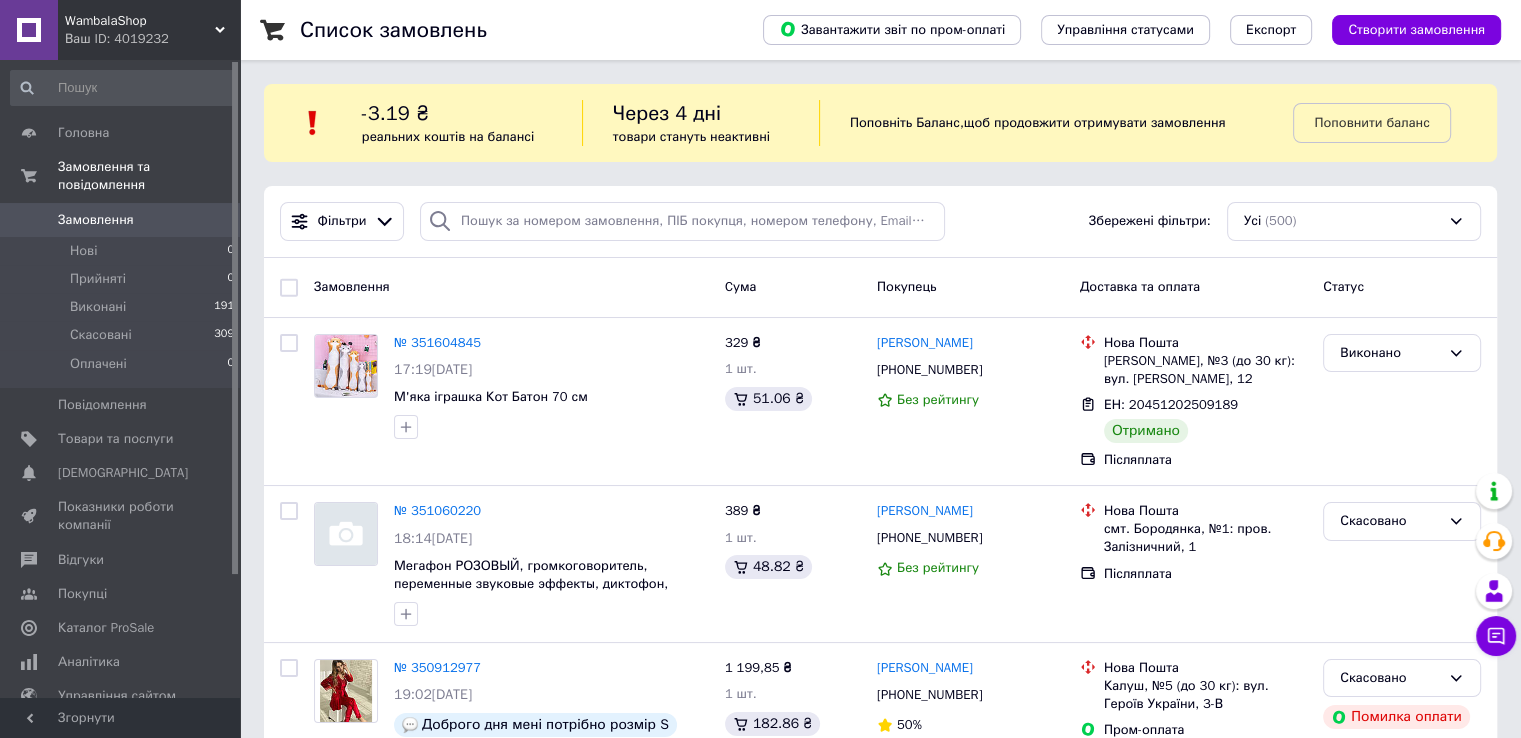 click on "WambalaShop" at bounding box center (140, 21) 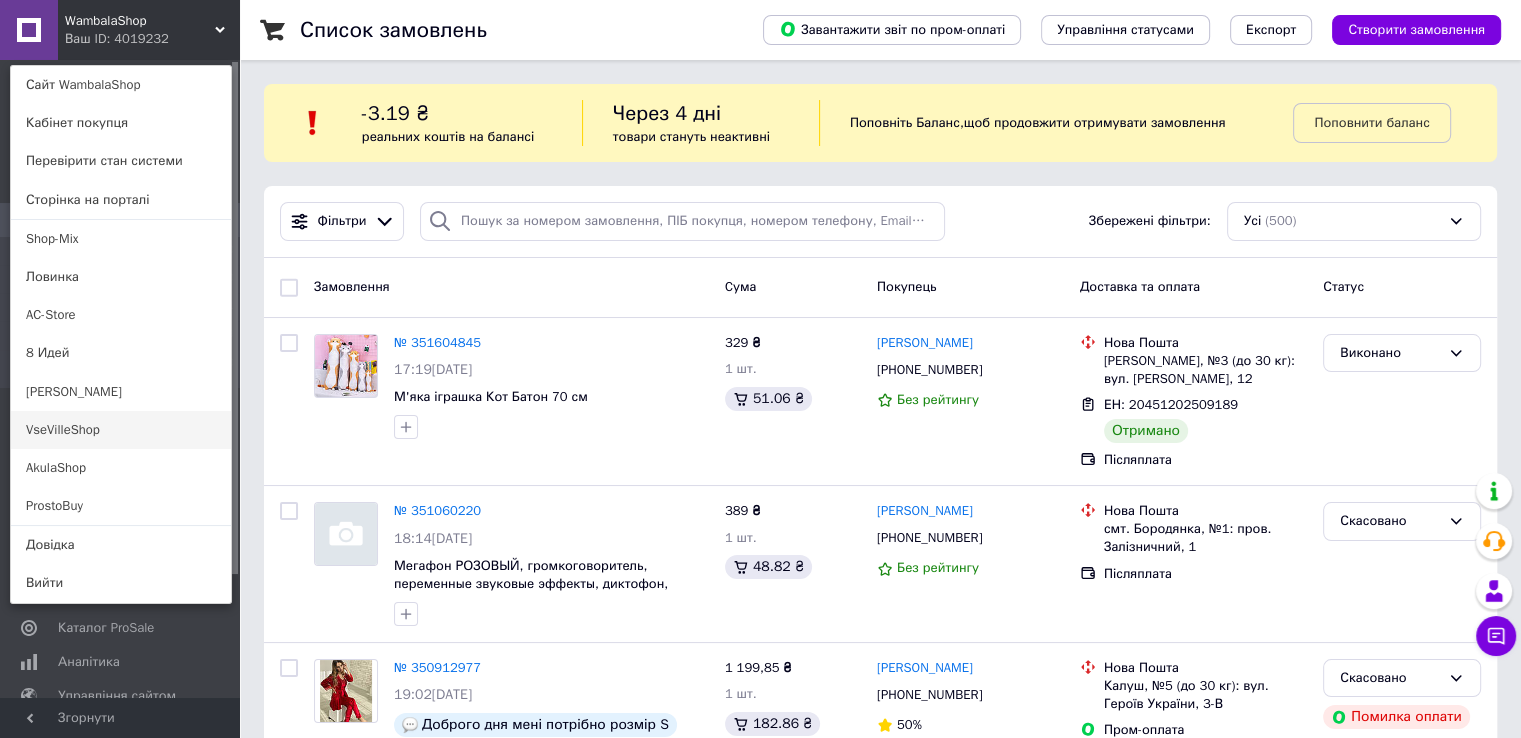 click on "VseVilleShop" at bounding box center (121, 430) 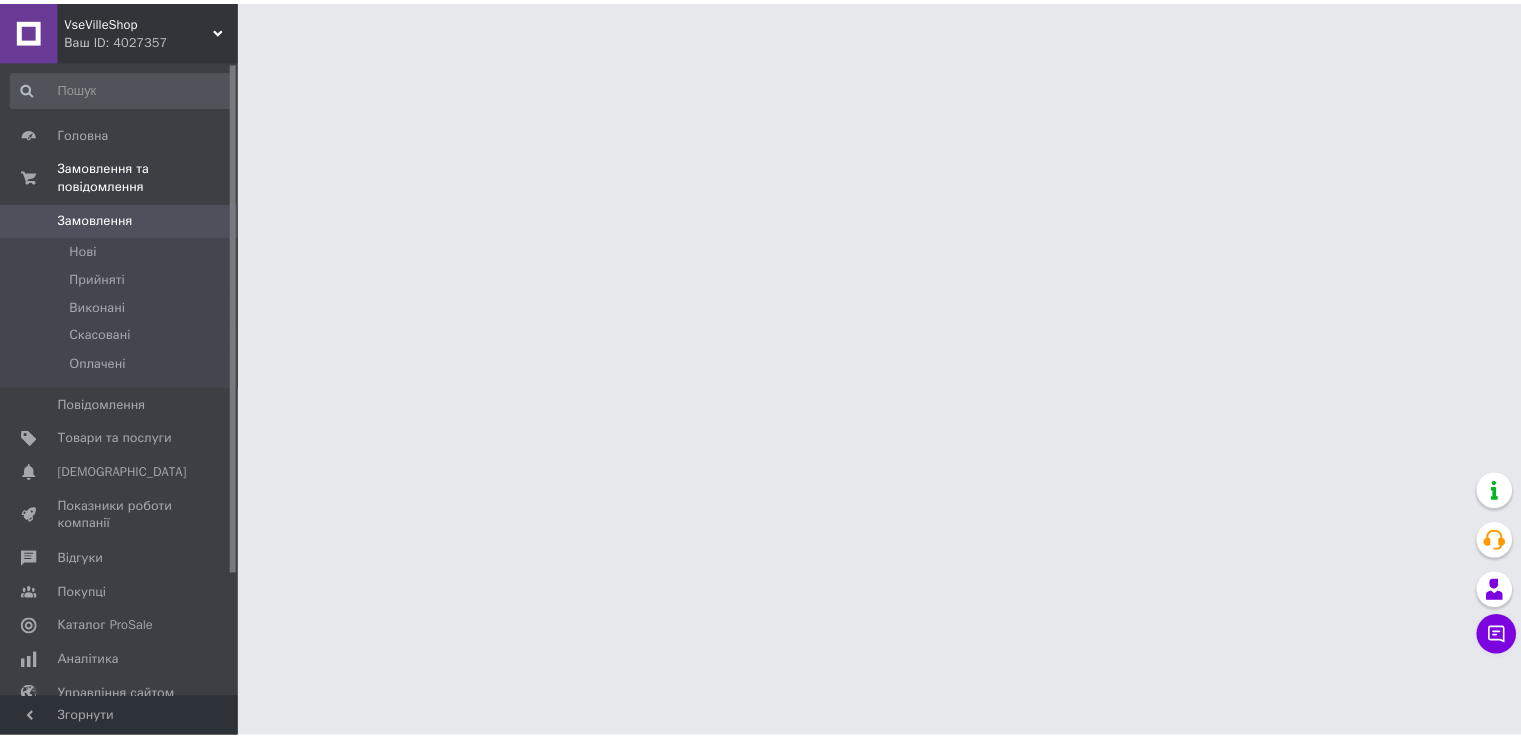 scroll, scrollTop: 0, scrollLeft: 0, axis: both 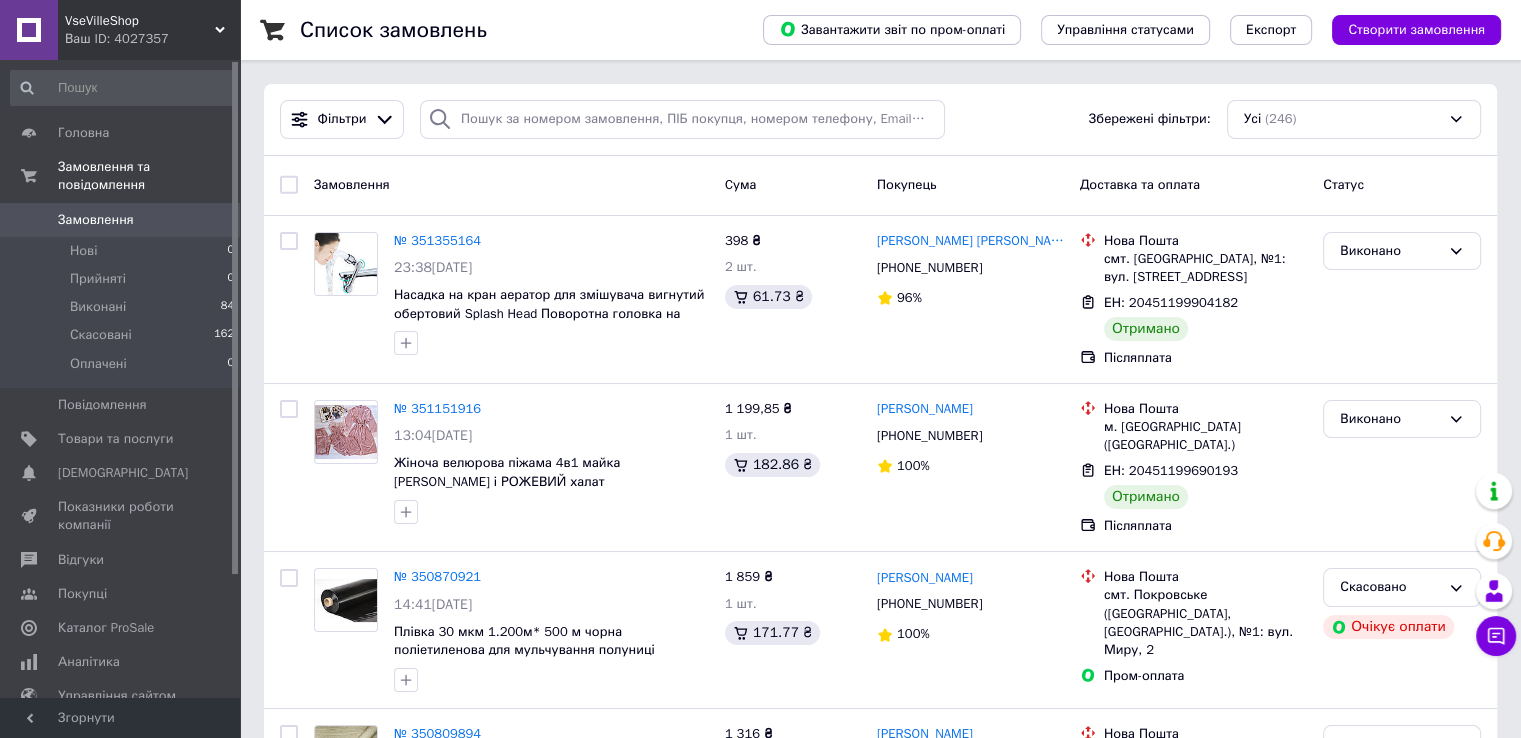 click on "Ваш ID: 4027357" at bounding box center [152, 39] 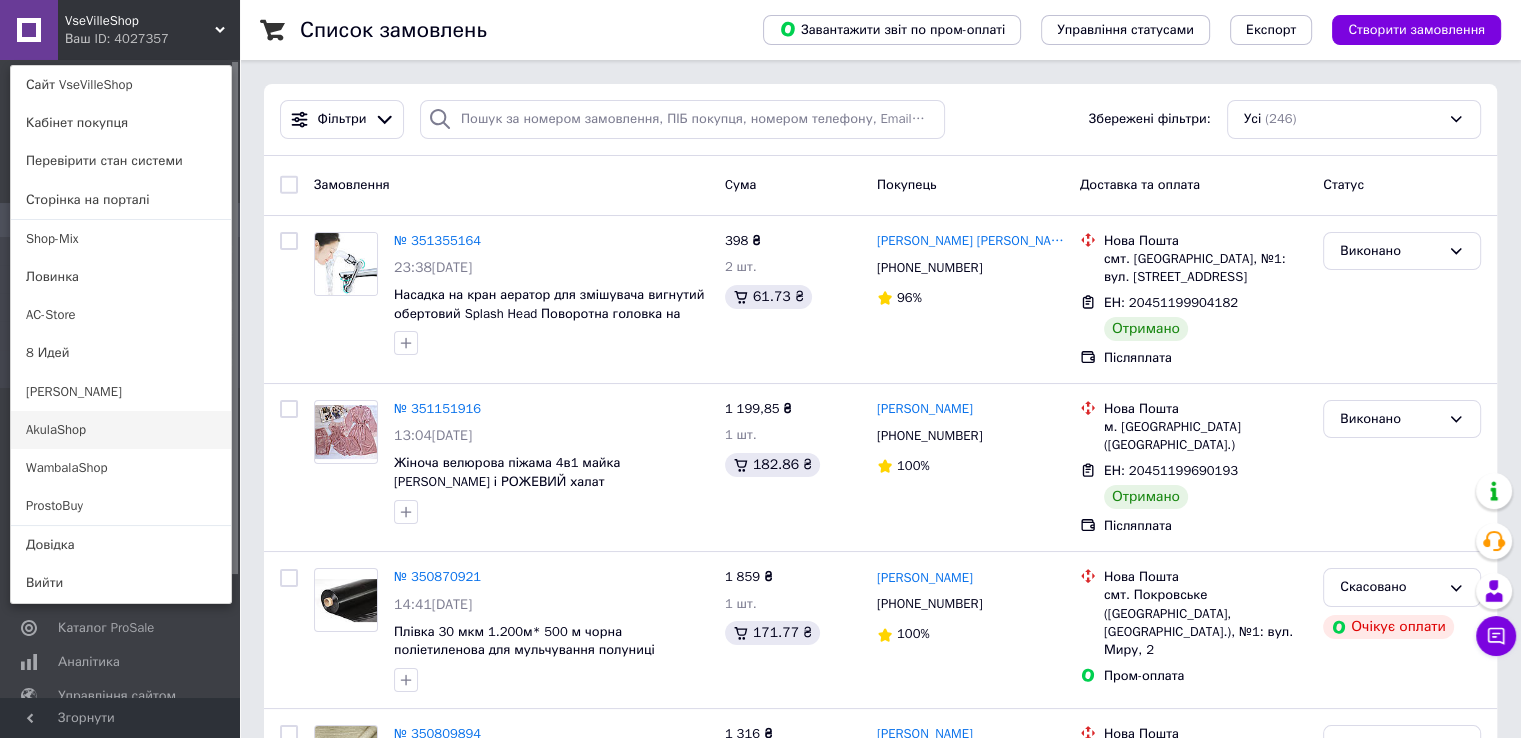 click on "AkulaShop" at bounding box center (121, 430) 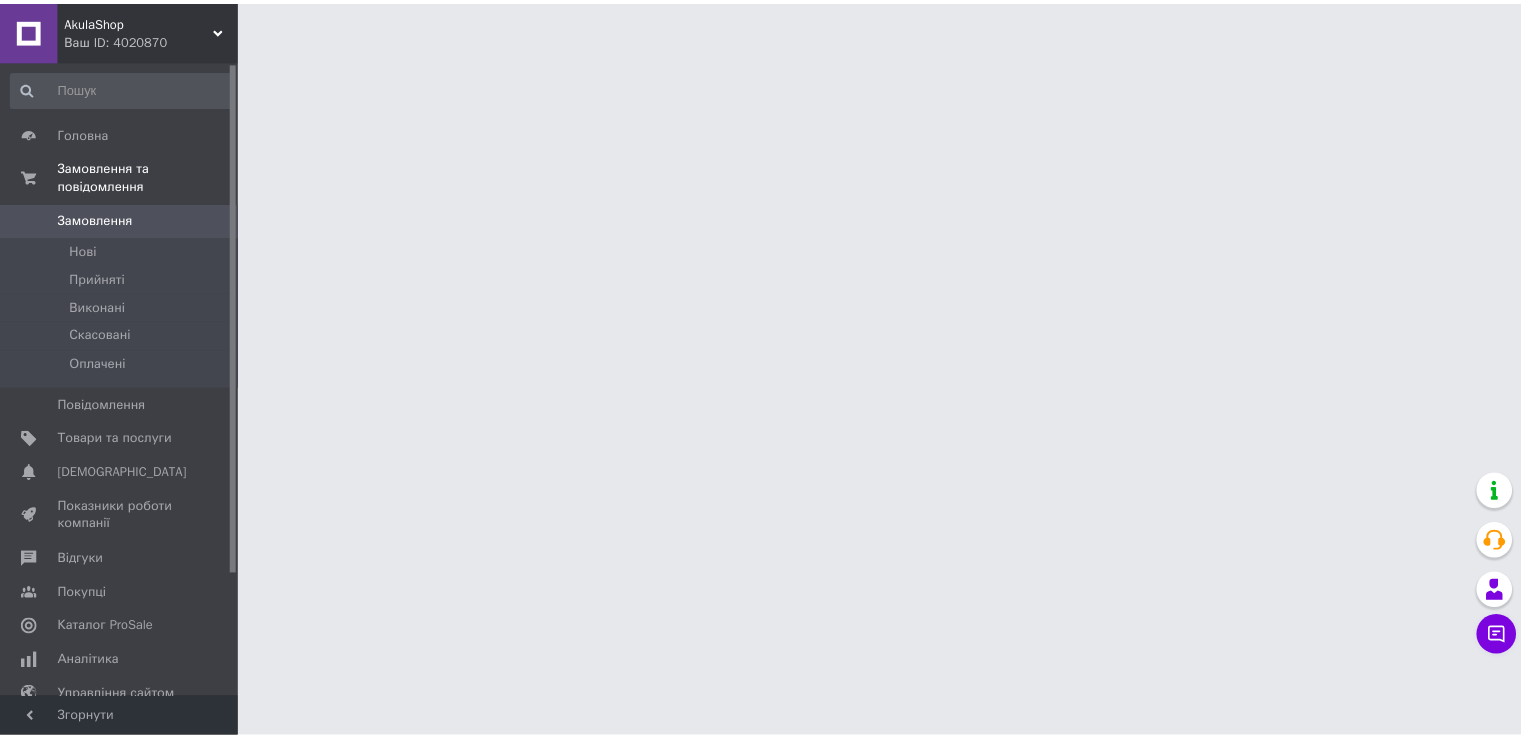 scroll, scrollTop: 0, scrollLeft: 0, axis: both 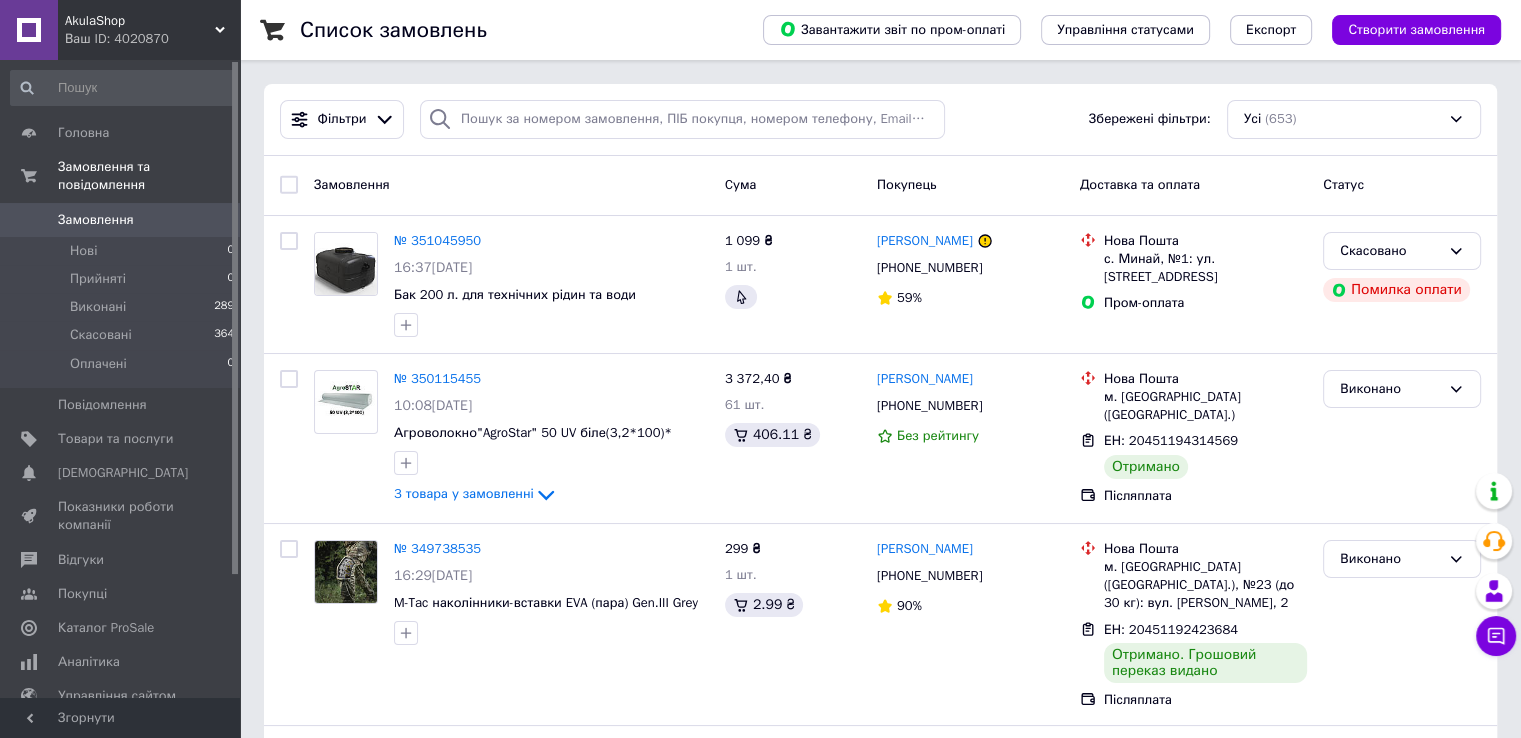 click on "AkulaShop" at bounding box center (140, 21) 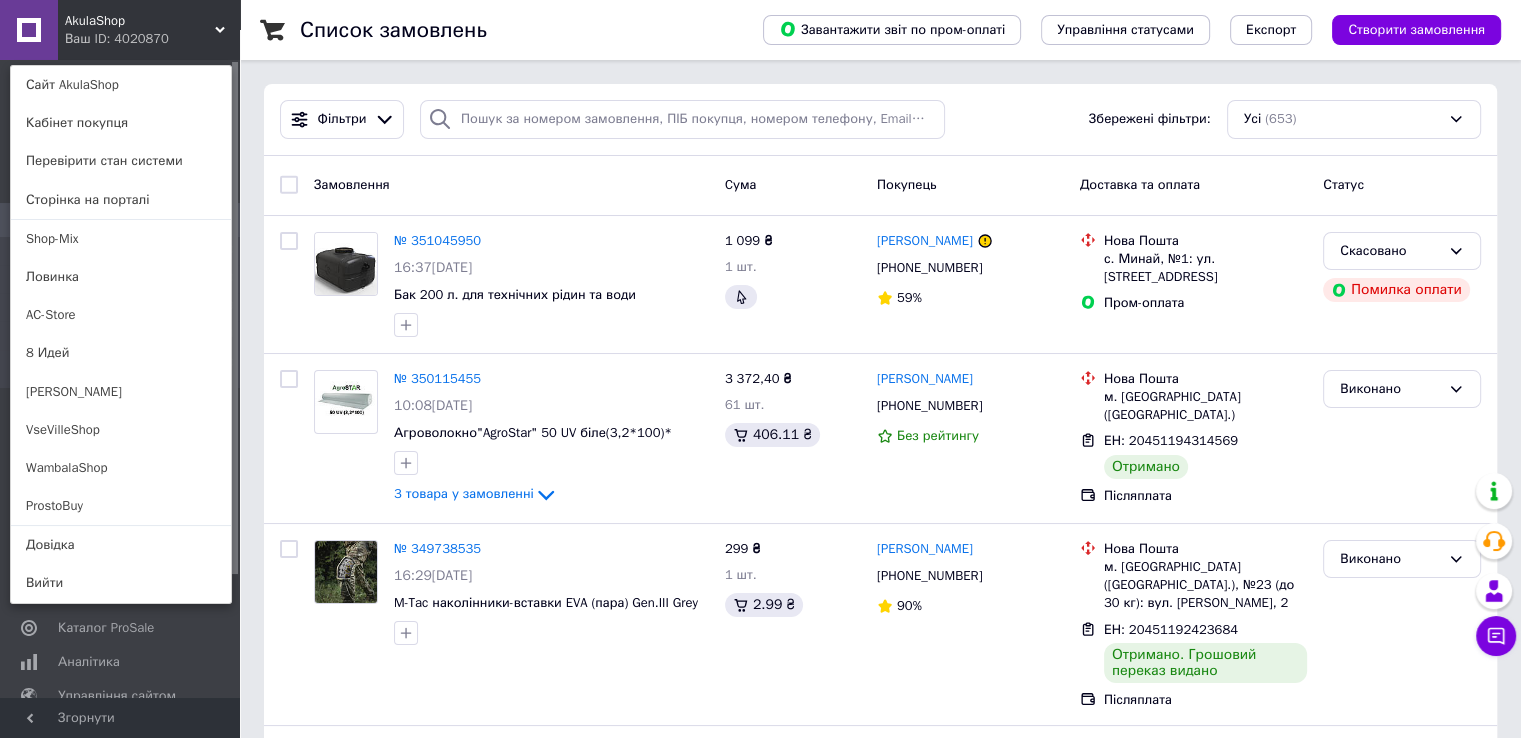 click on "8 Идей" at bounding box center [121, 353] 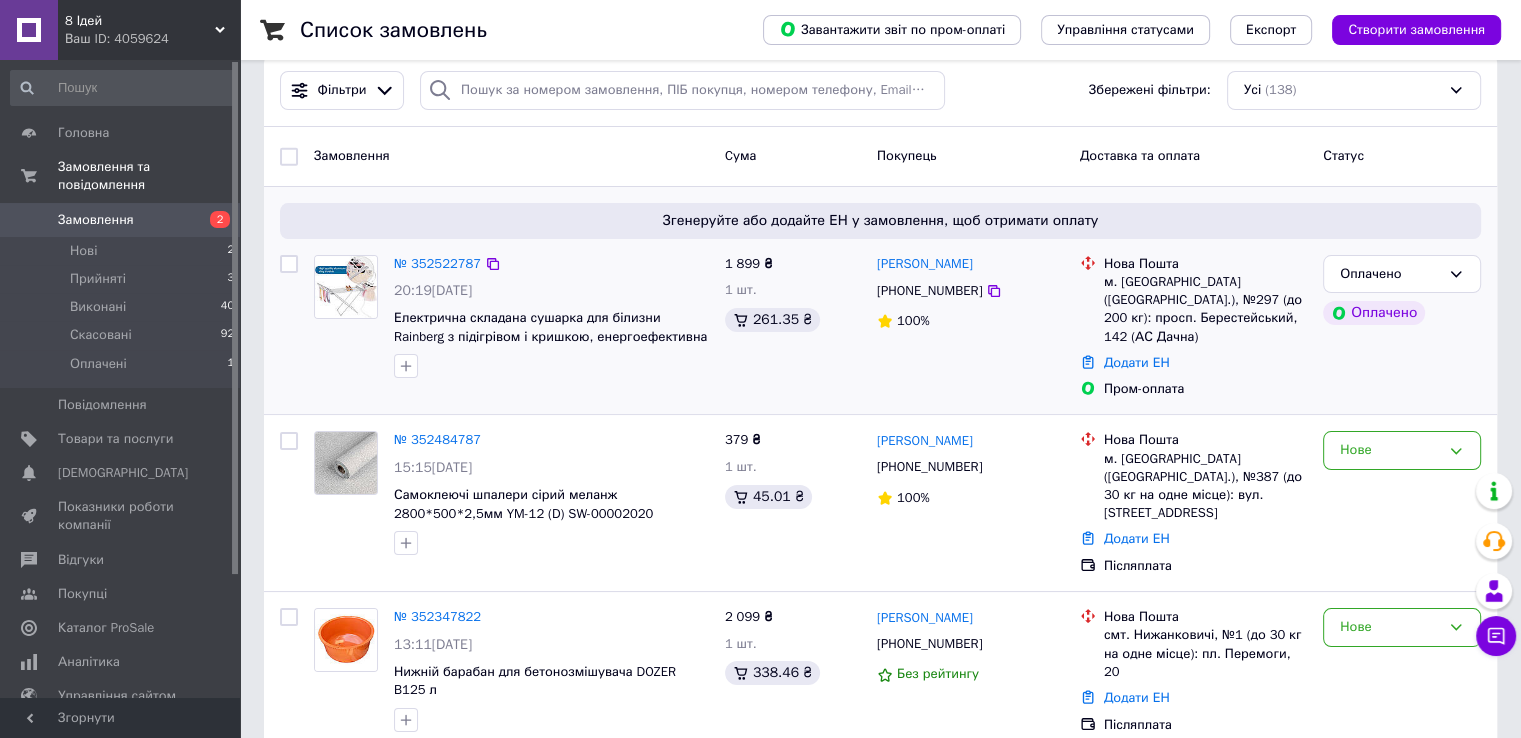scroll, scrollTop: 200, scrollLeft: 0, axis: vertical 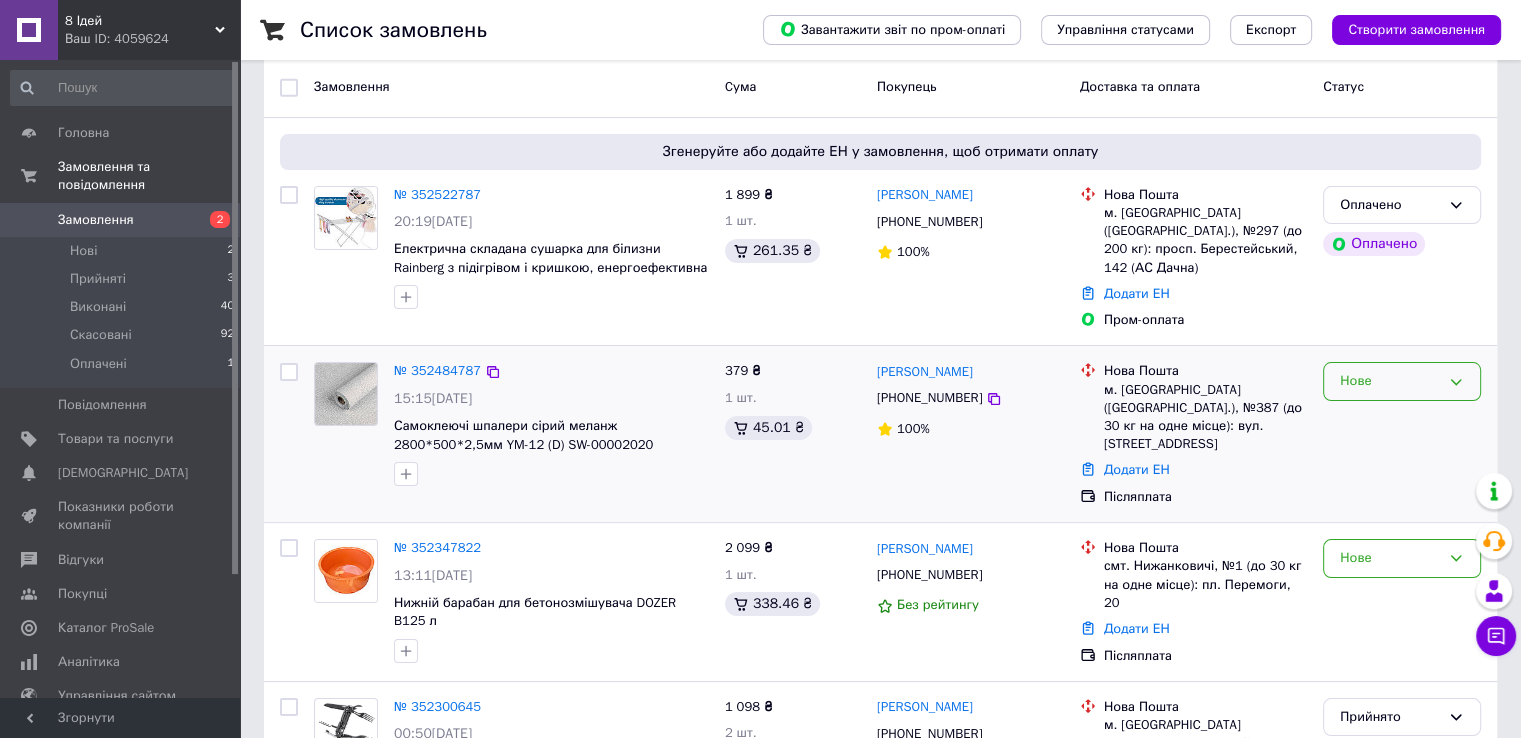 click on "Нове" at bounding box center [1390, 381] 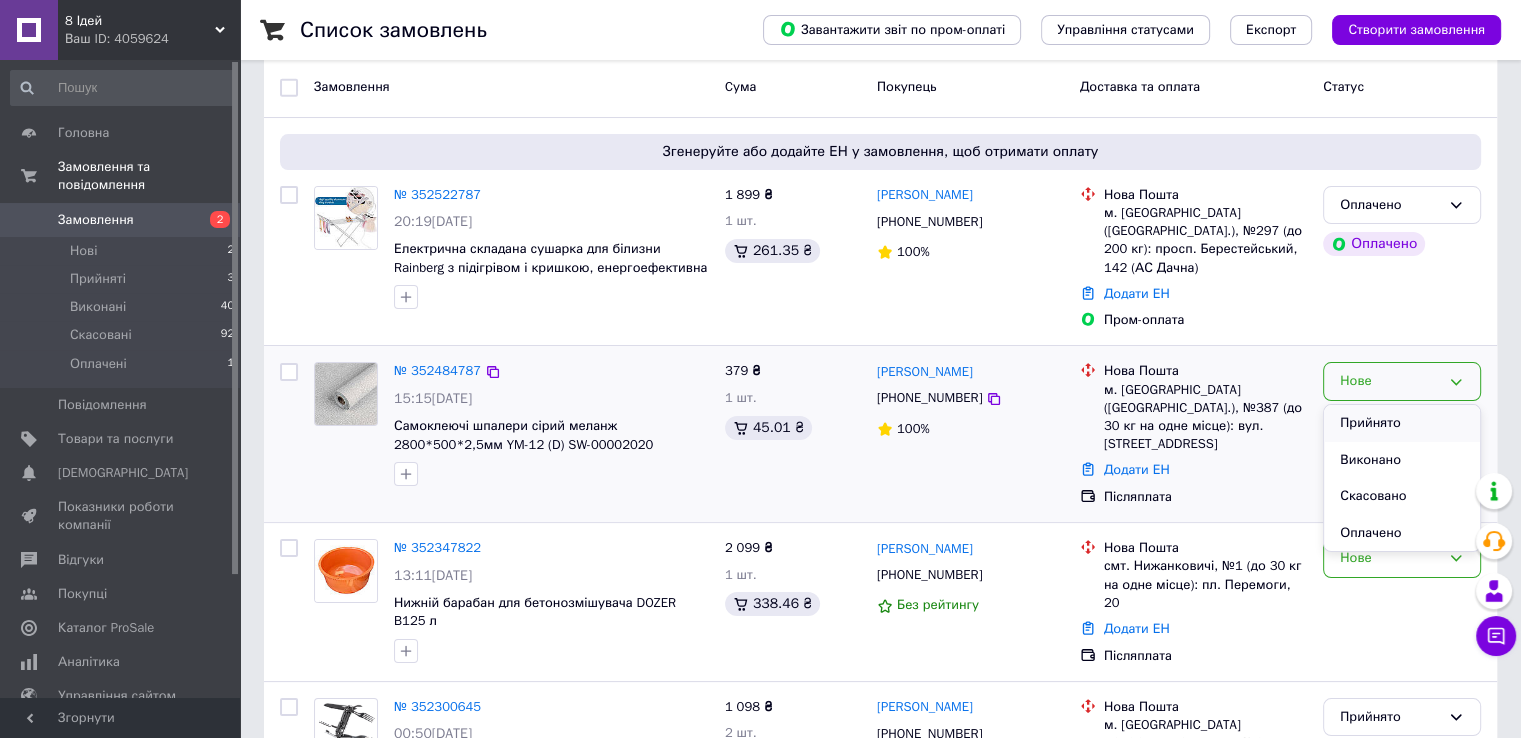 click on "Прийнято" at bounding box center [1402, 423] 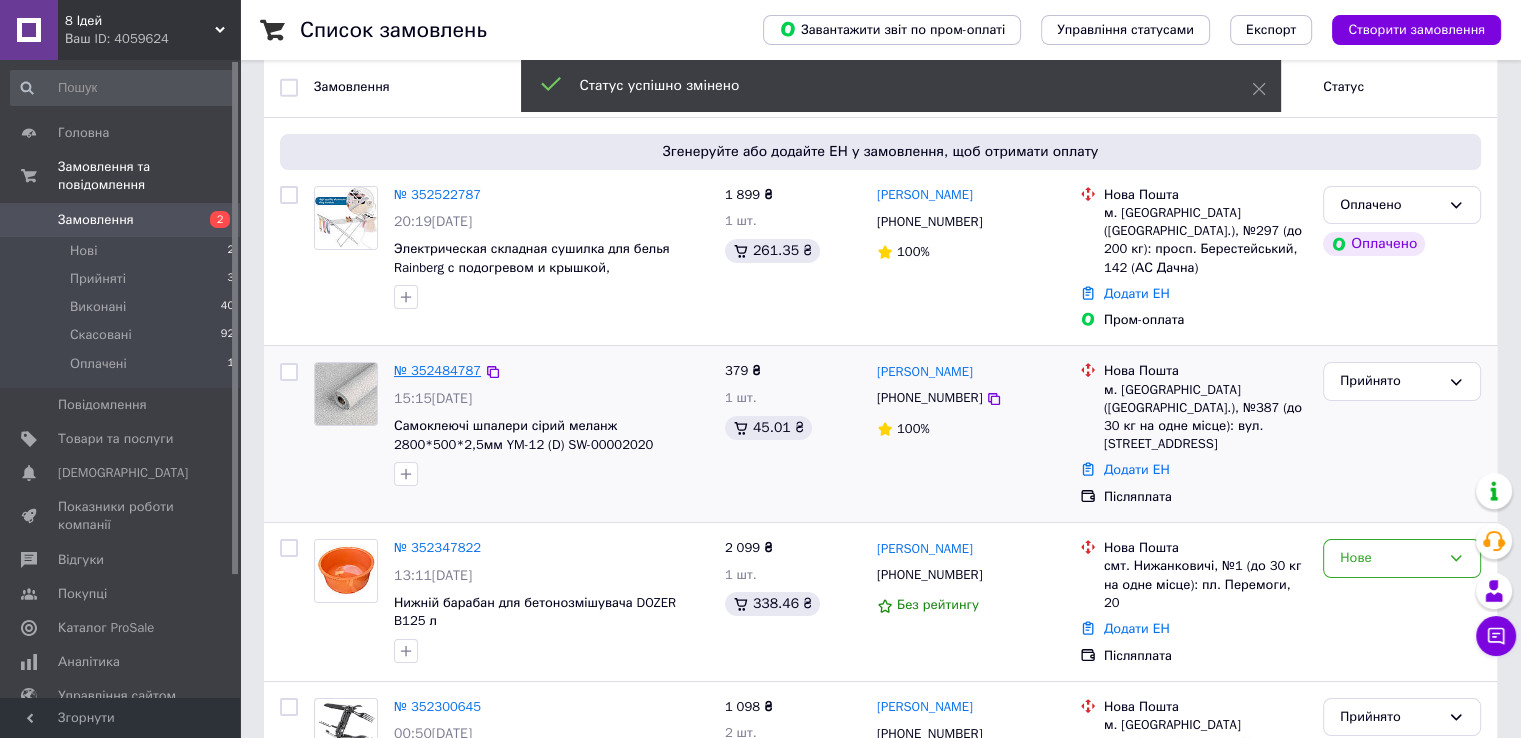 click on "№ 352484787" at bounding box center (437, 370) 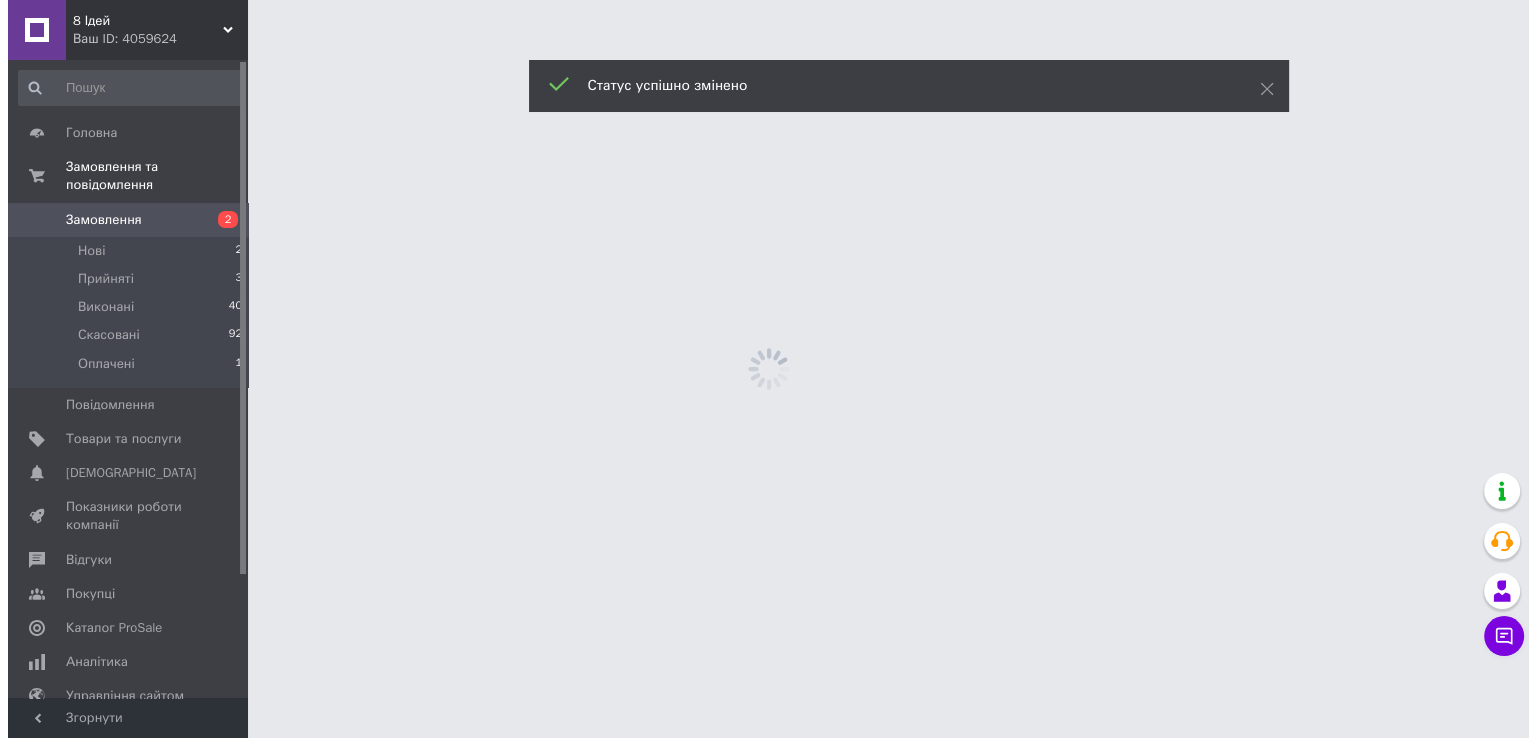 scroll, scrollTop: 0, scrollLeft: 0, axis: both 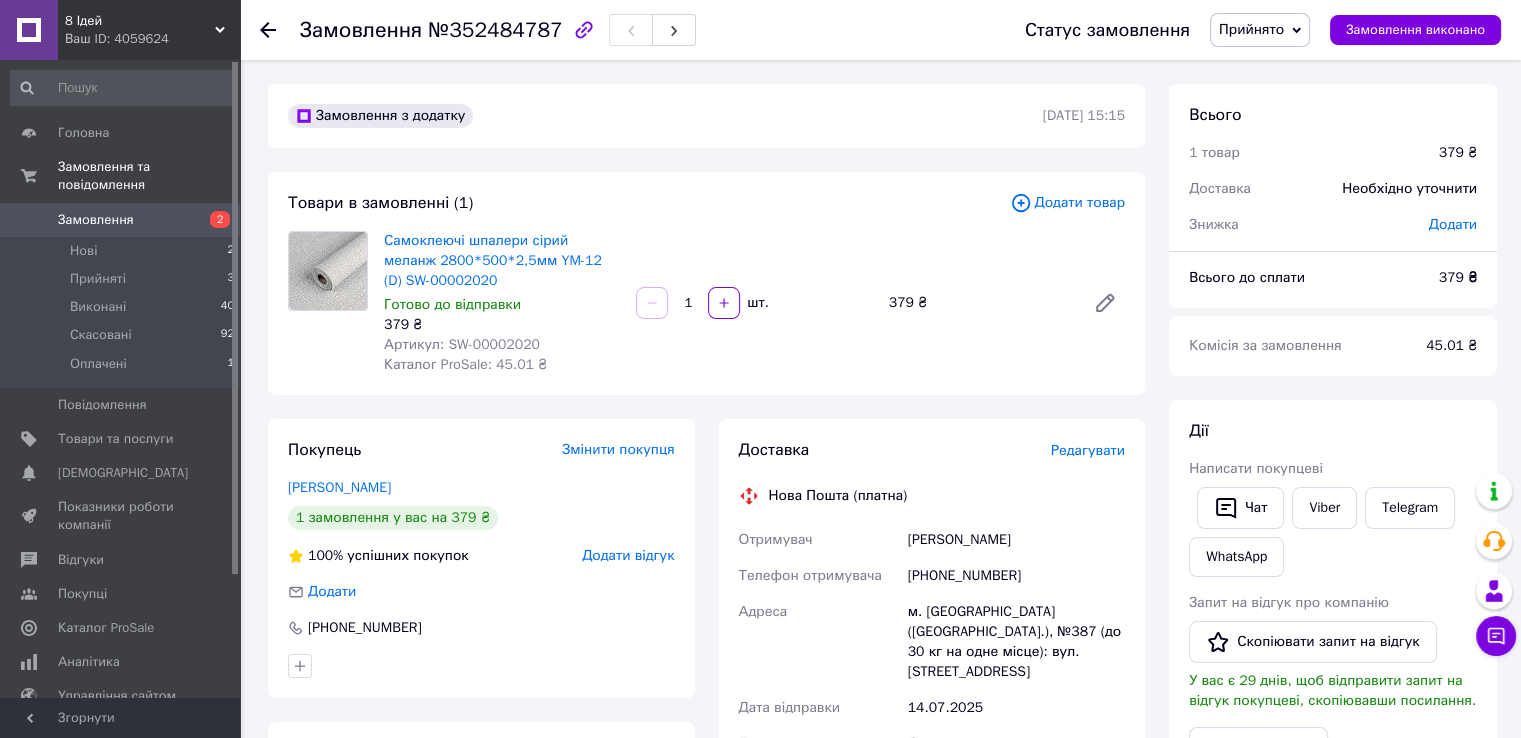 drag, startPoint x: 1024, startPoint y: 541, endPoint x: 906, endPoint y: 539, distance: 118.016945 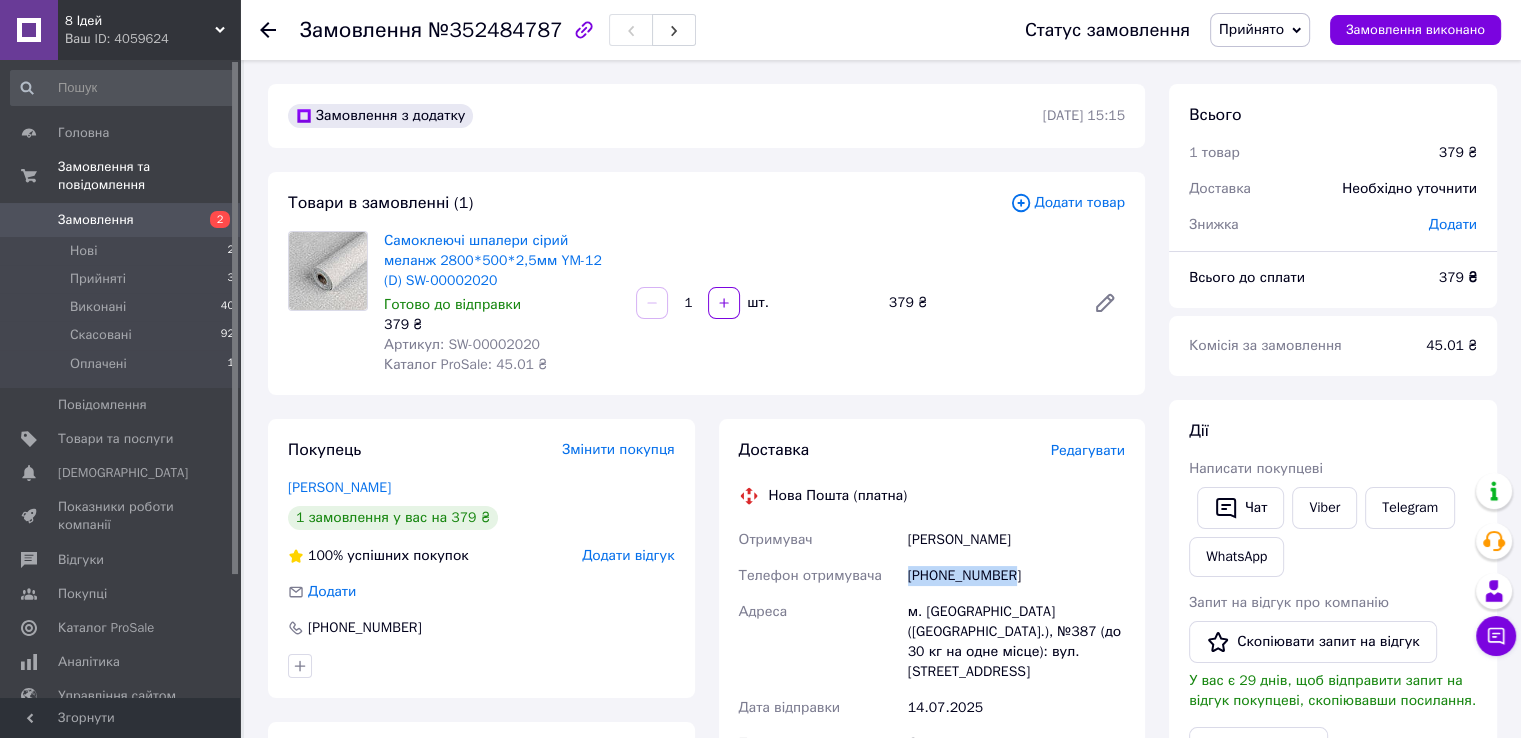 drag, startPoint x: 1000, startPoint y: 574, endPoint x: 911, endPoint y: 577, distance: 89.050545 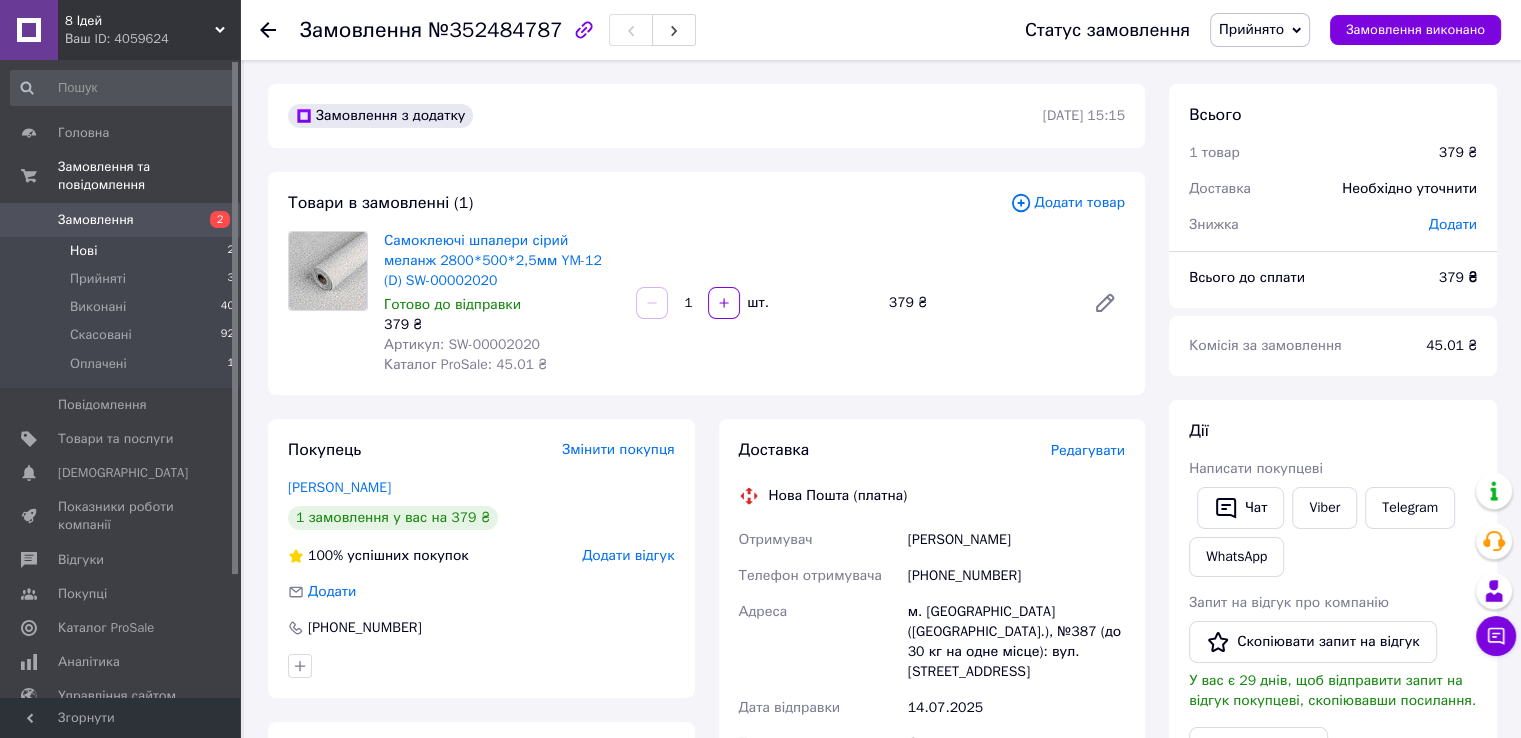 click on "Нові" at bounding box center (83, 251) 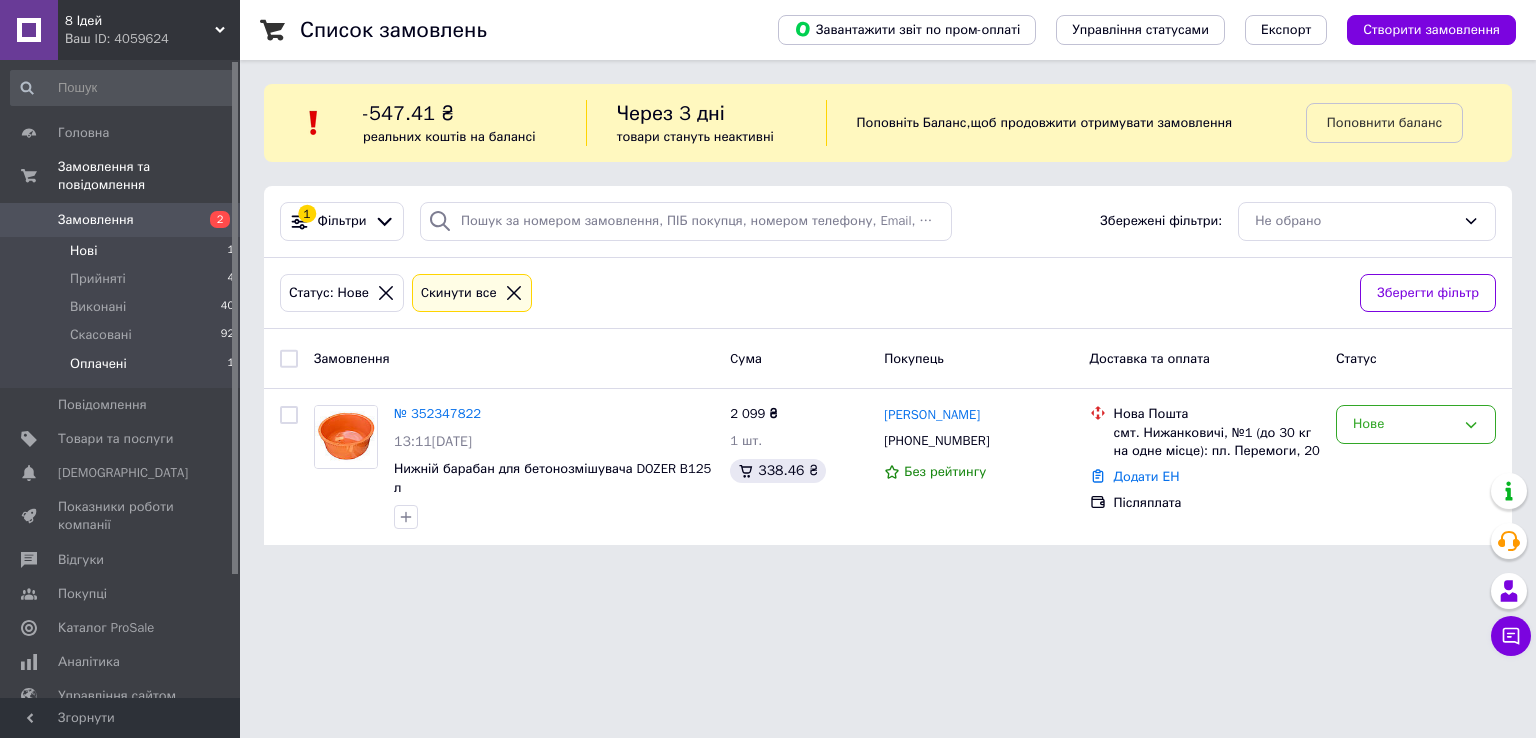 click on "Оплачені" at bounding box center (98, 364) 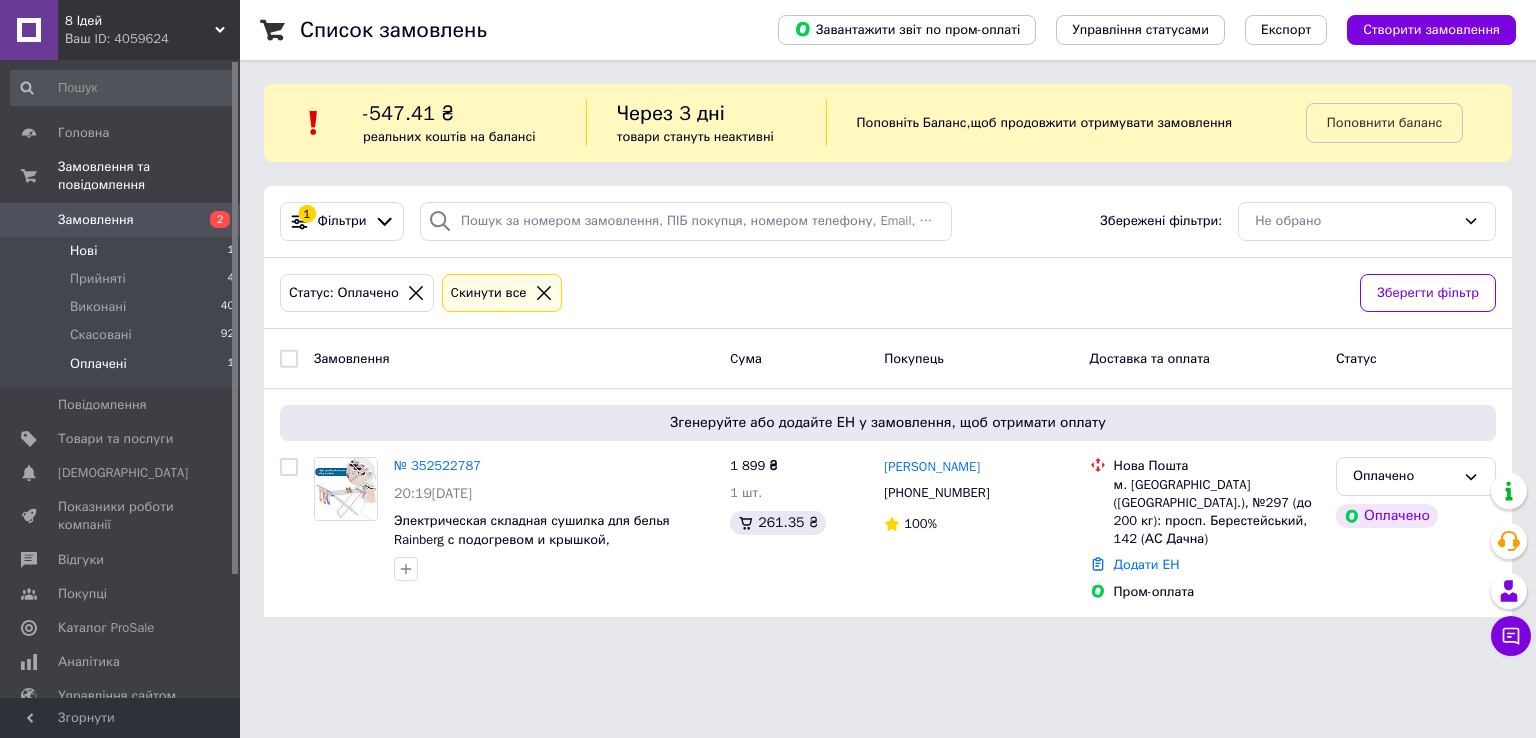 click on "Нові" at bounding box center [83, 251] 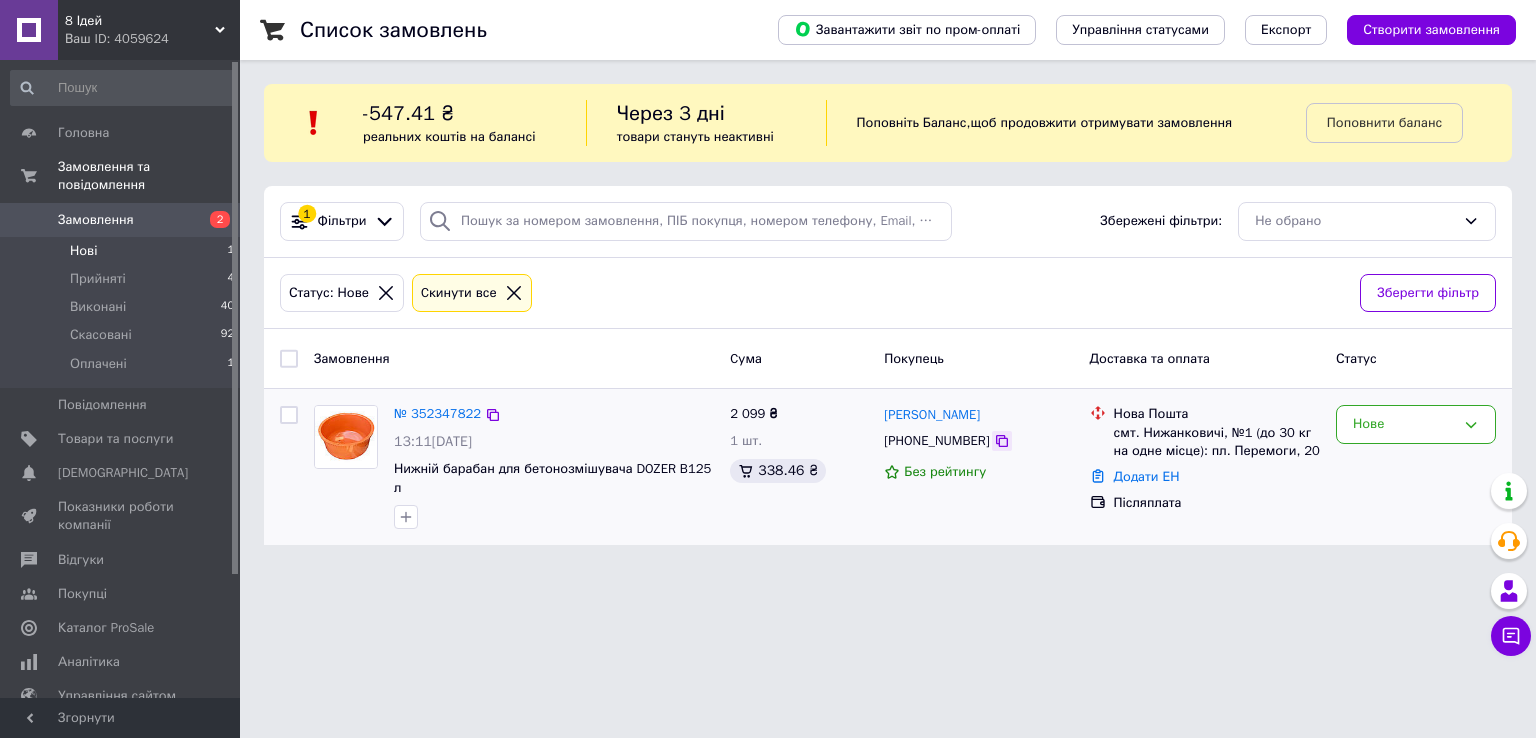 click 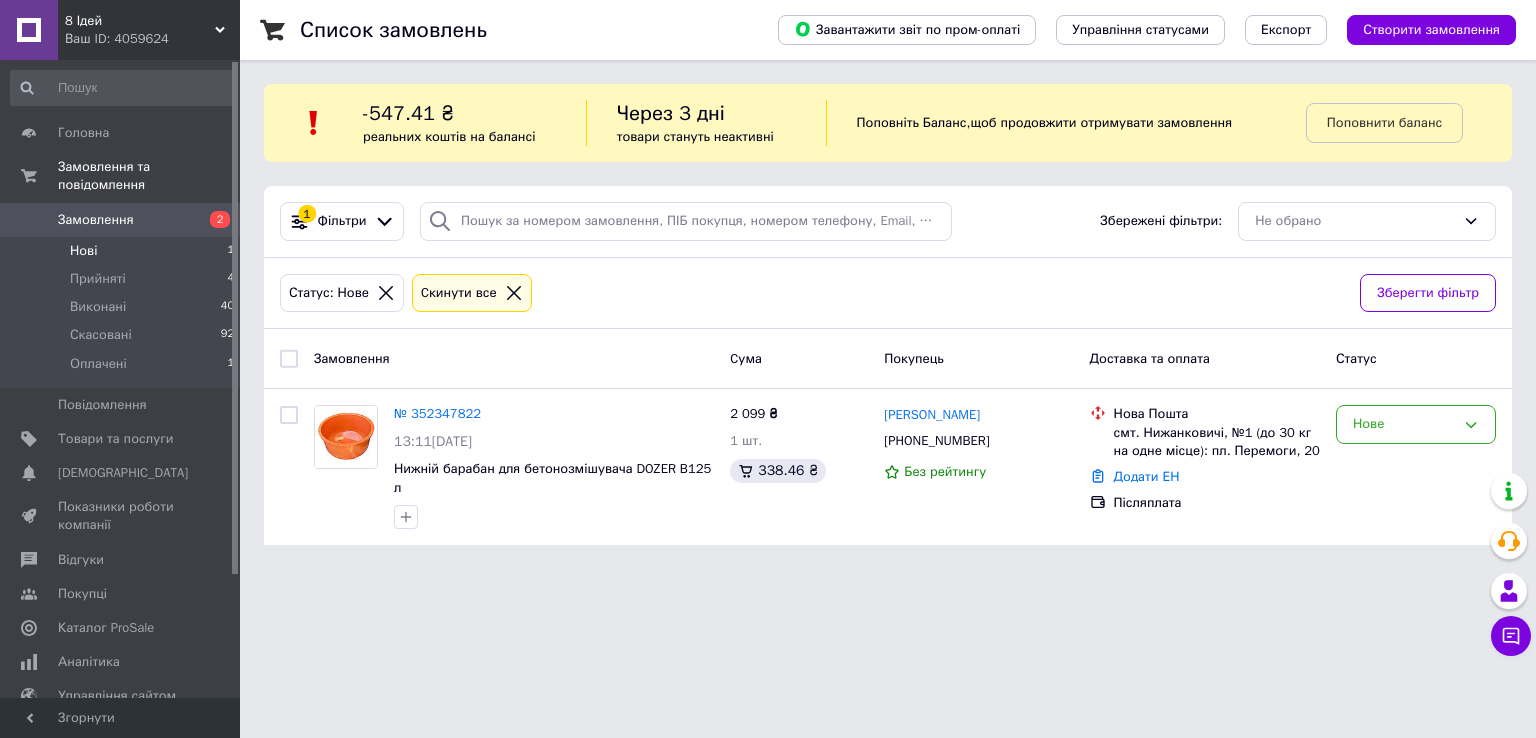 click on "Нові" at bounding box center (83, 251) 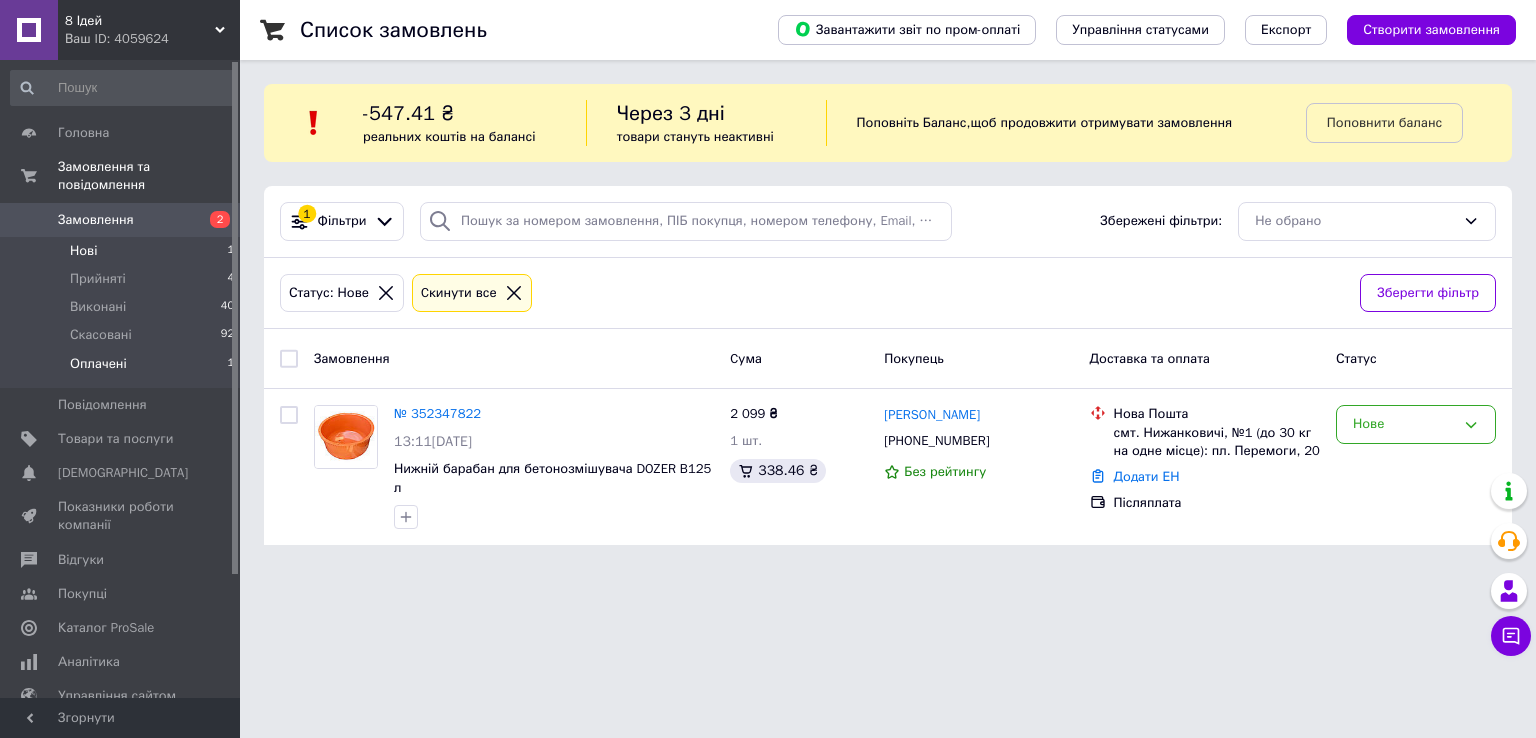 click on "Оплачені" at bounding box center [98, 364] 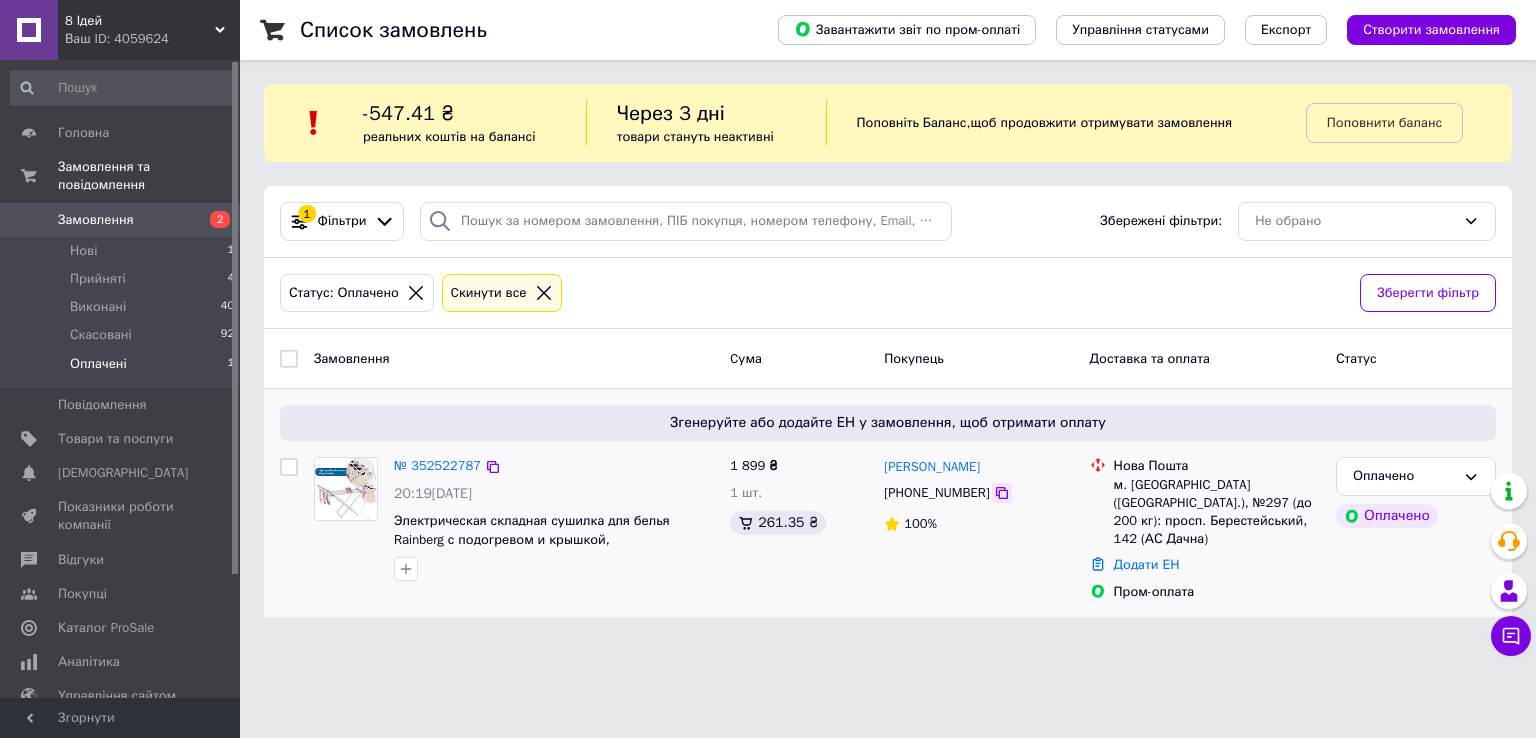 click 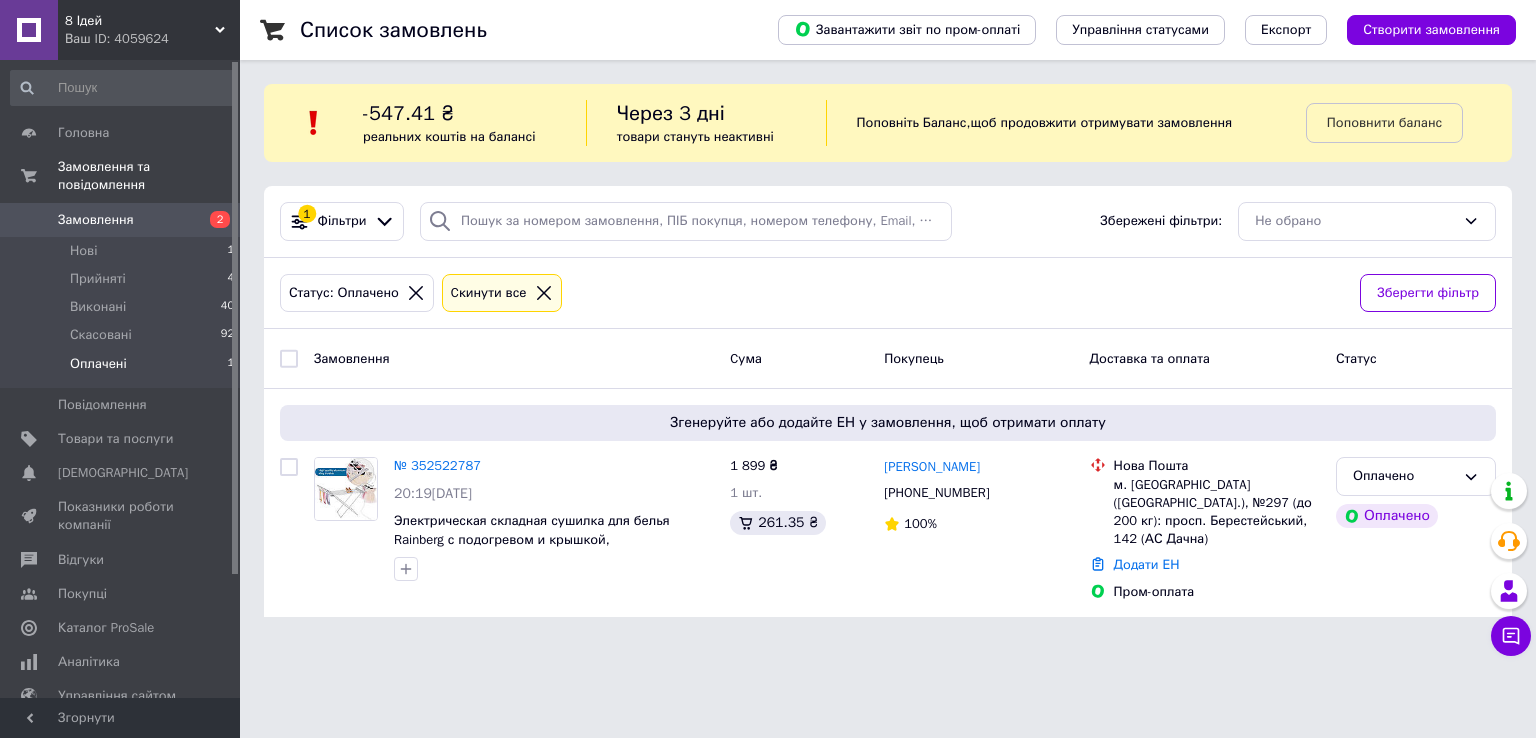 click on "8 Ідей Ваш ID: 4059624 Сайт 8 Ідей Кабінет покупця Перевірити стан системи Сторінка на порталі Shop-Mix Ловинка AC-Store Олександр Скрипак VseVilleShop AkulaShop WambalaShop ProstoBuy Довідка Вийти Головна Замовлення та повідомлення Замовлення 2 Нові 1 Прийняті 4 Виконані 40 Скасовані 92 Оплачені 1 Повідомлення 0 Товари та послуги Сповіщення 0 0 Показники роботи компанії Відгуки Покупці Каталог ProSale Аналітика Управління сайтом Гаманець компанії Маркет Налаштування Тарифи та рахунки Prom мікс 6 000 Згорнути
Список замовлень   -547.41 ₴ 1" at bounding box center (768, 320) 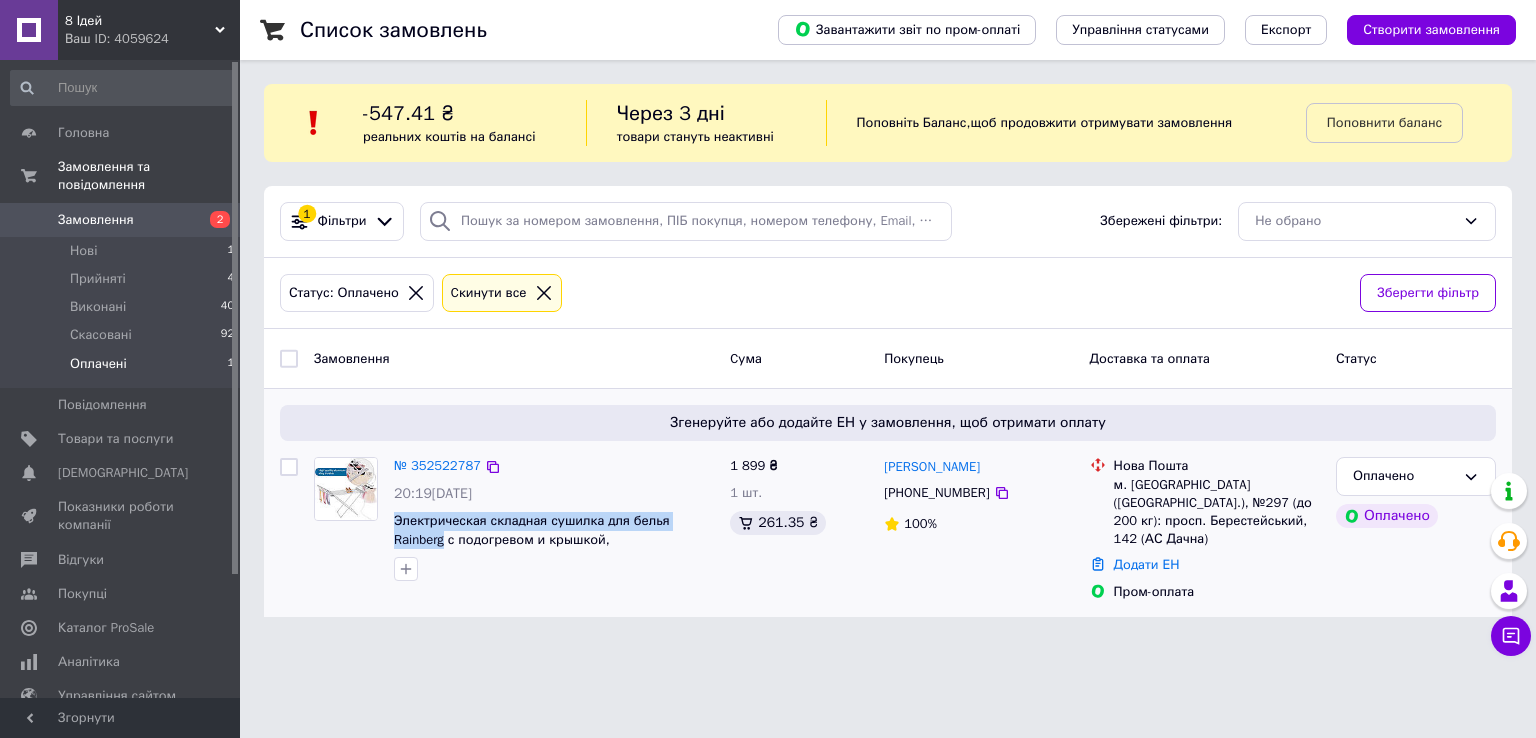 drag, startPoint x: 392, startPoint y: 520, endPoint x: 711, endPoint y: 520, distance: 319 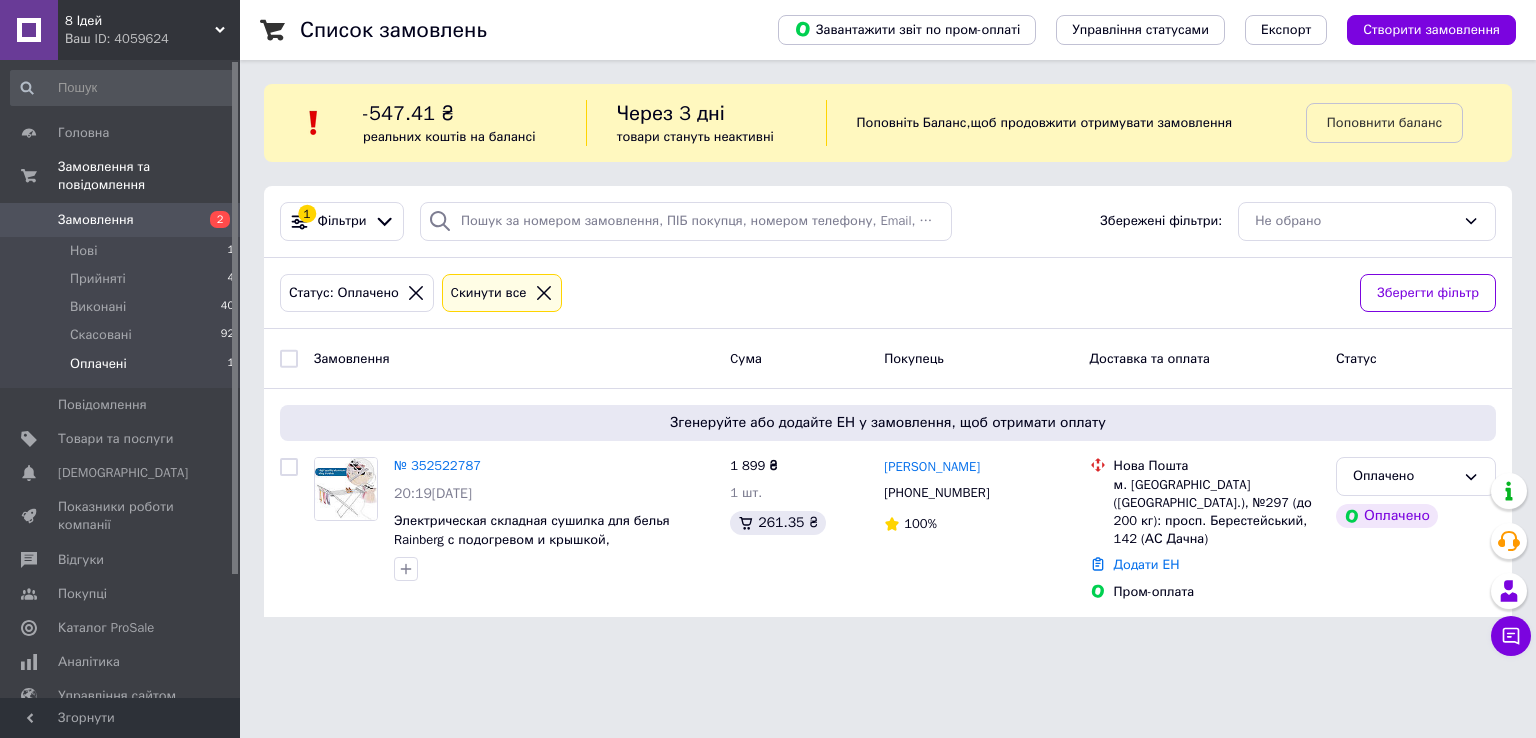 click on "8 Ідей Ваш ID: 4059624 Сайт 8 Ідей Кабінет покупця Перевірити стан системи Сторінка на порталі Shop-Mix Ловинка AC-Store Олександр Скрипак VseVilleShop AkulaShop WambalaShop ProstoBuy Довідка Вийти Головна Замовлення та повідомлення Замовлення 2 Нові 1 Прийняті 4 Виконані 40 Скасовані 92 Оплачені 1 Повідомлення 0 Товари та послуги Сповіщення 0 0 Показники роботи компанії Відгуки Покупці Каталог ProSale Аналітика Управління сайтом Гаманець компанії Маркет Налаштування Тарифи та рахунки Prom мікс 6 000 Згорнути
Список замовлень   -547.41 ₴ 1" at bounding box center [768, 320] 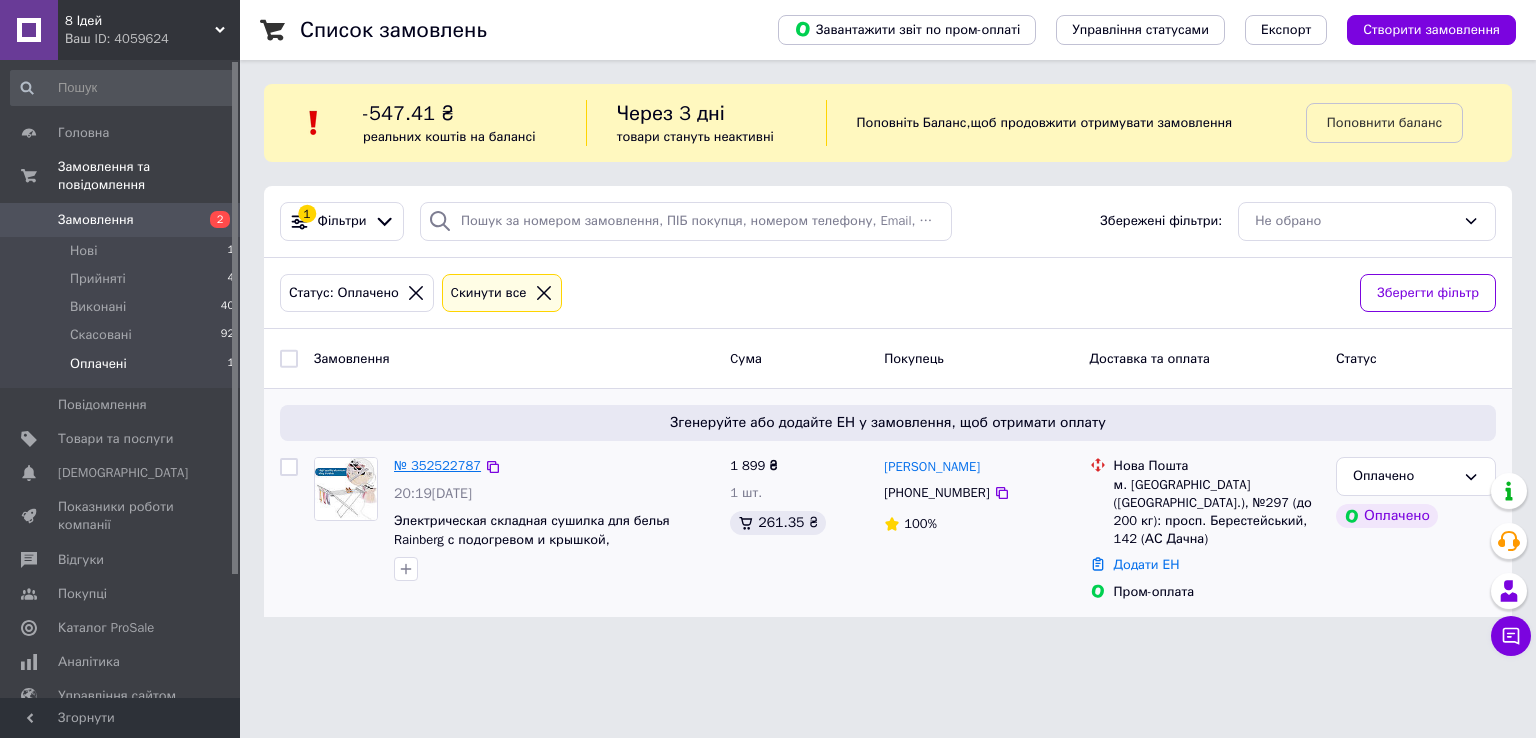 click on "№ 352522787" at bounding box center (437, 465) 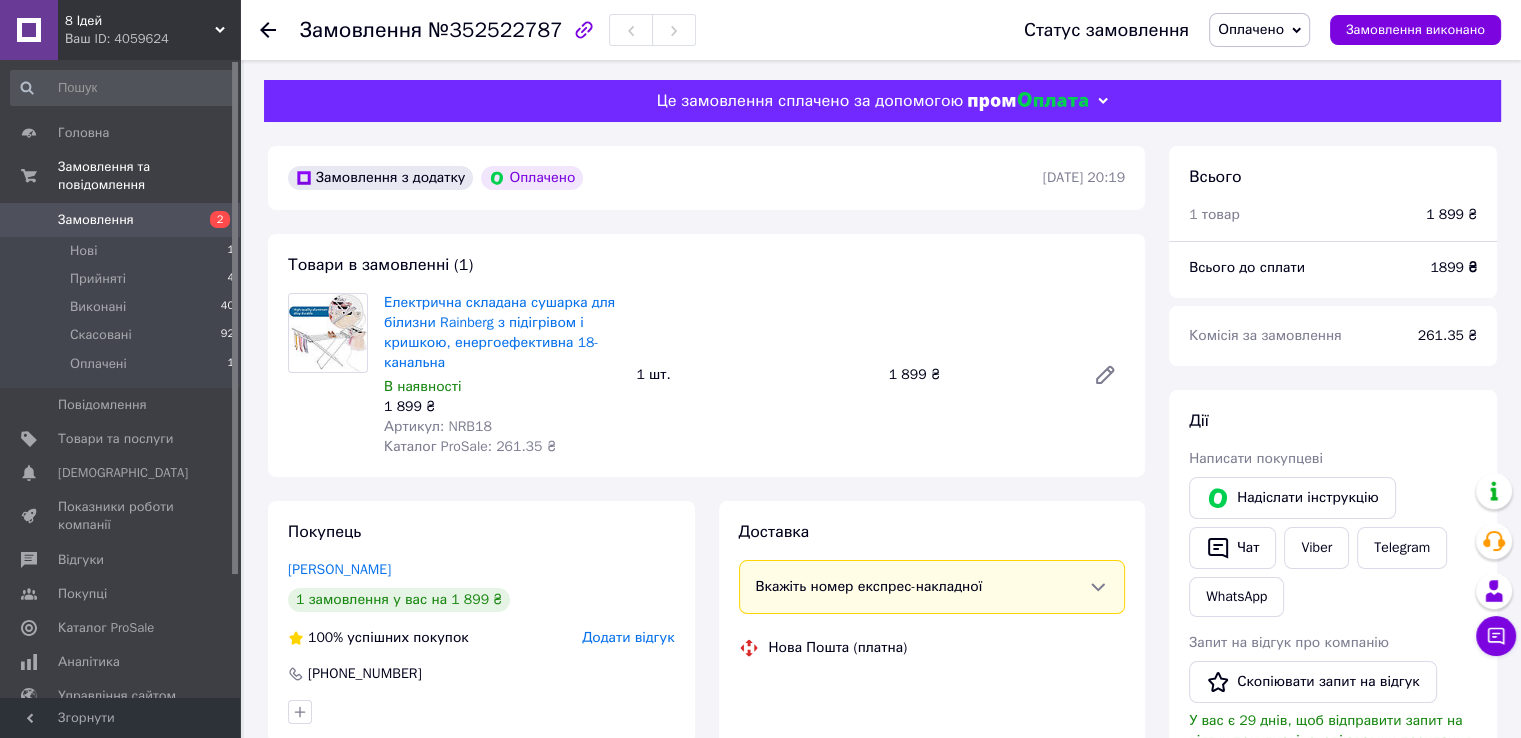 click 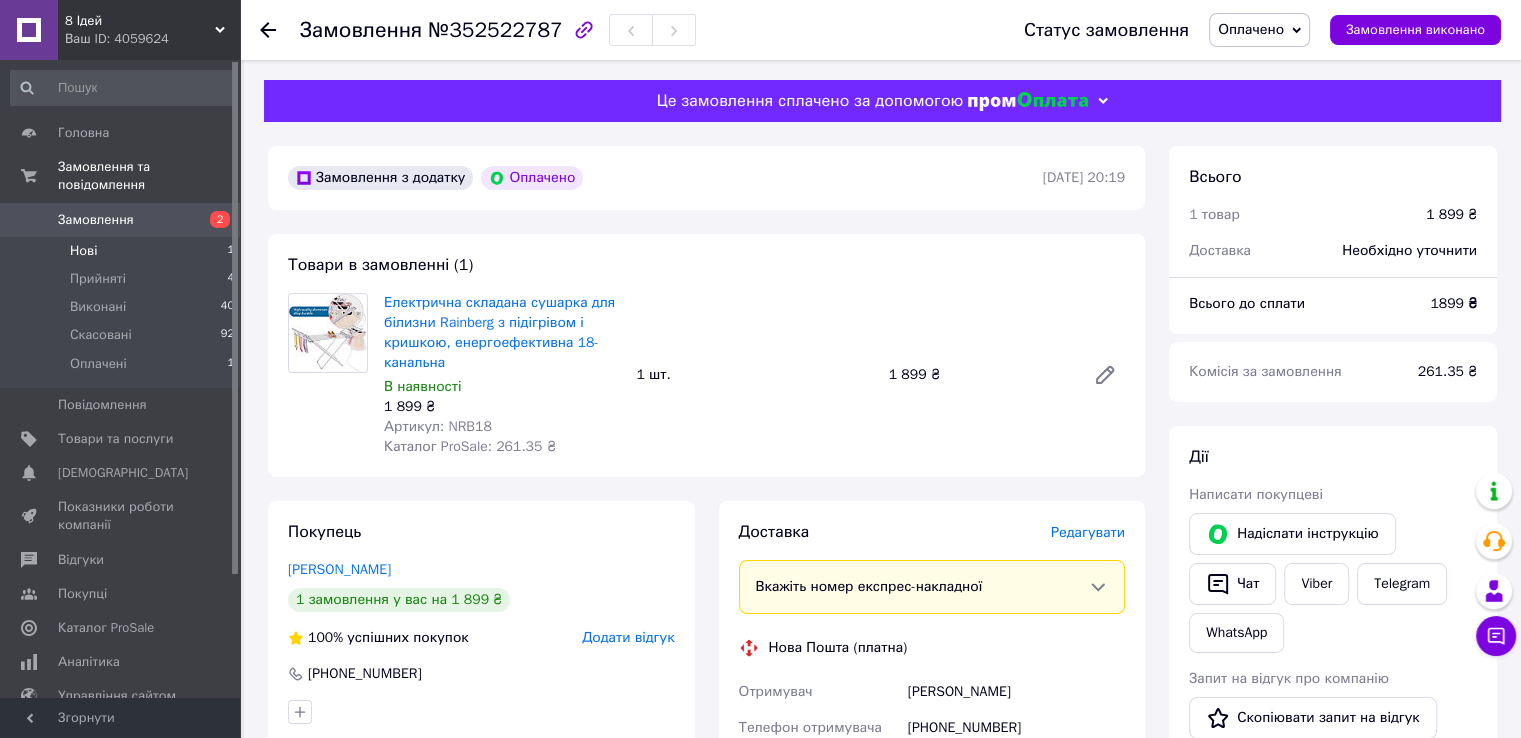 click on "Нові" at bounding box center [83, 251] 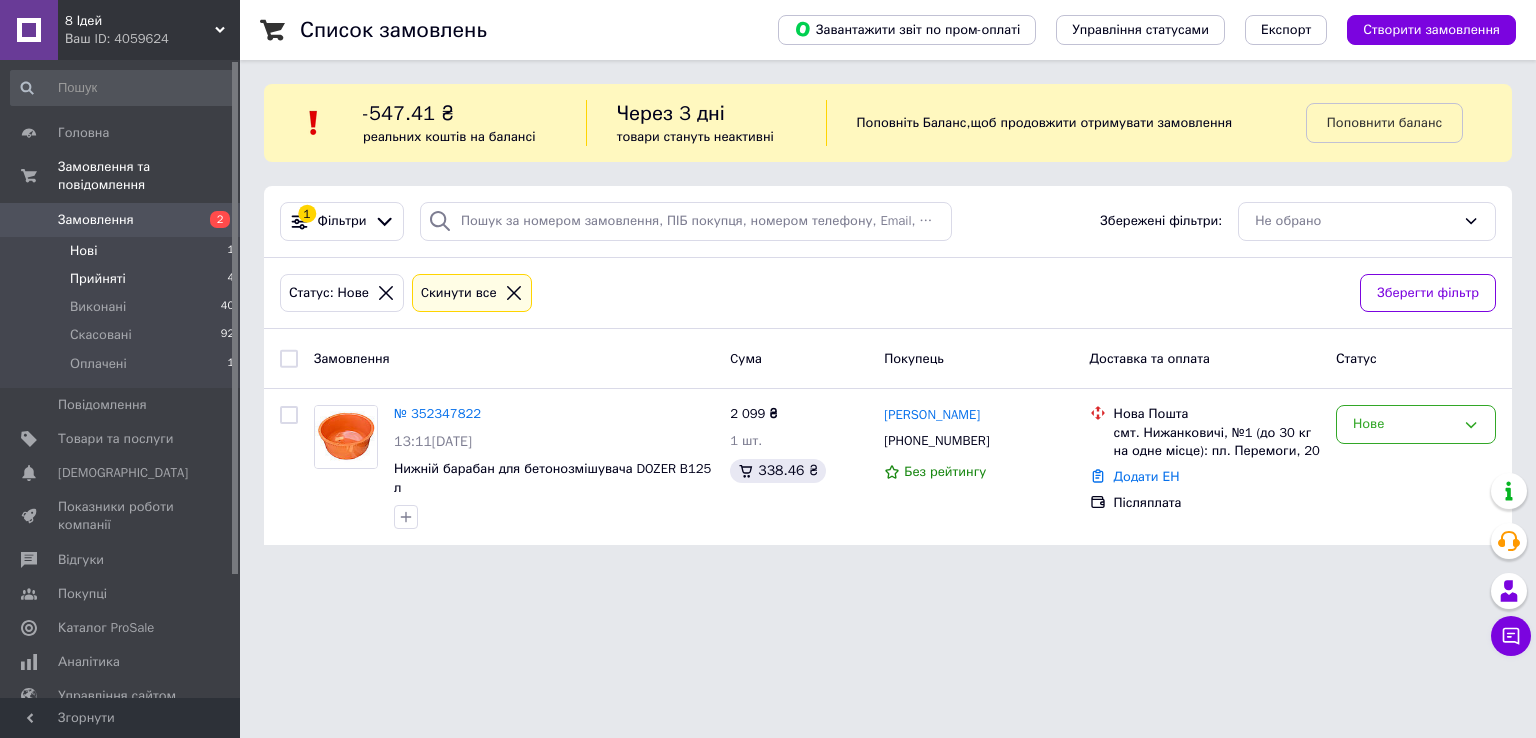 click on "Прийняті" at bounding box center (98, 279) 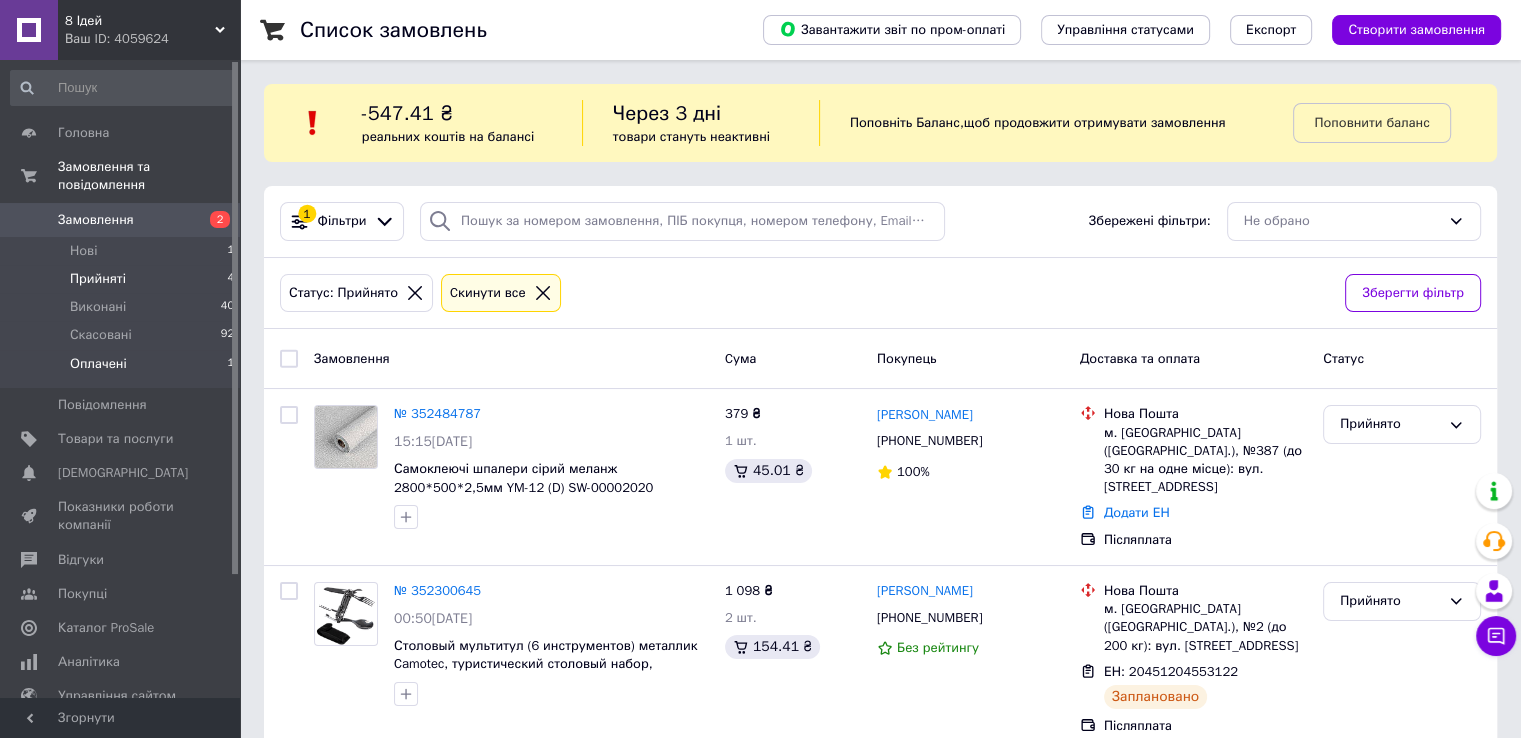 click on "Оплачені" at bounding box center [98, 364] 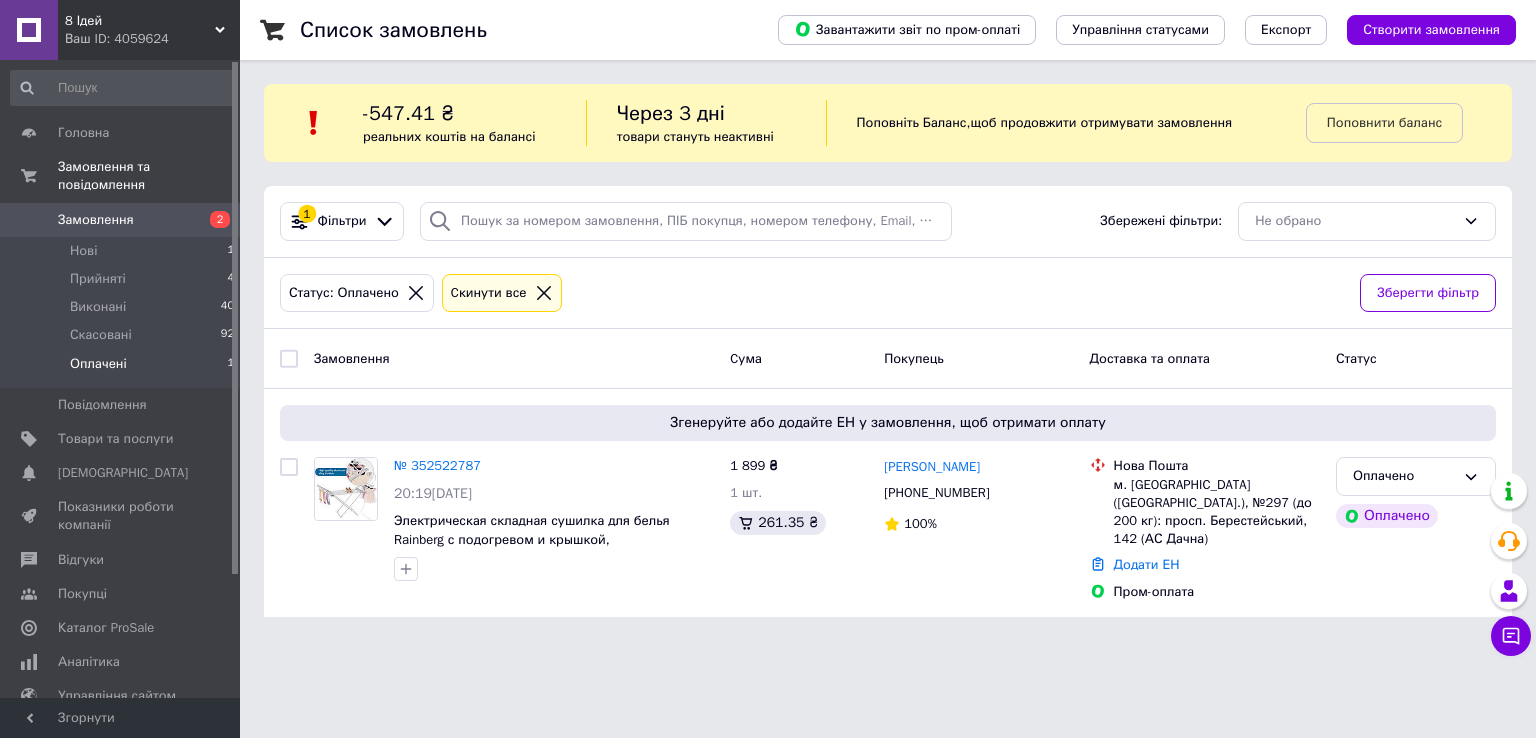 click on "8 Ідей" at bounding box center (140, 21) 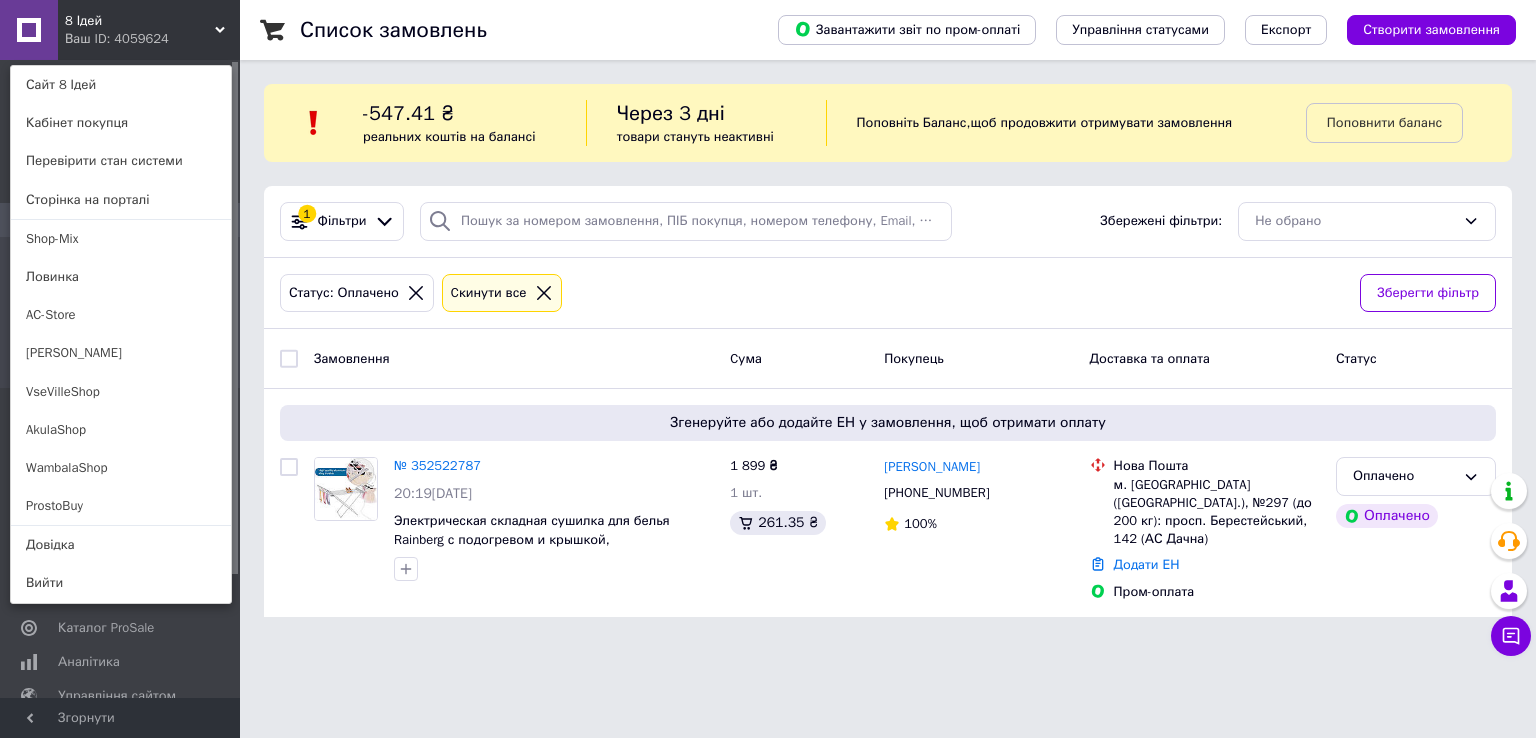 click on "ProstoBuy" at bounding box center (121, 506) 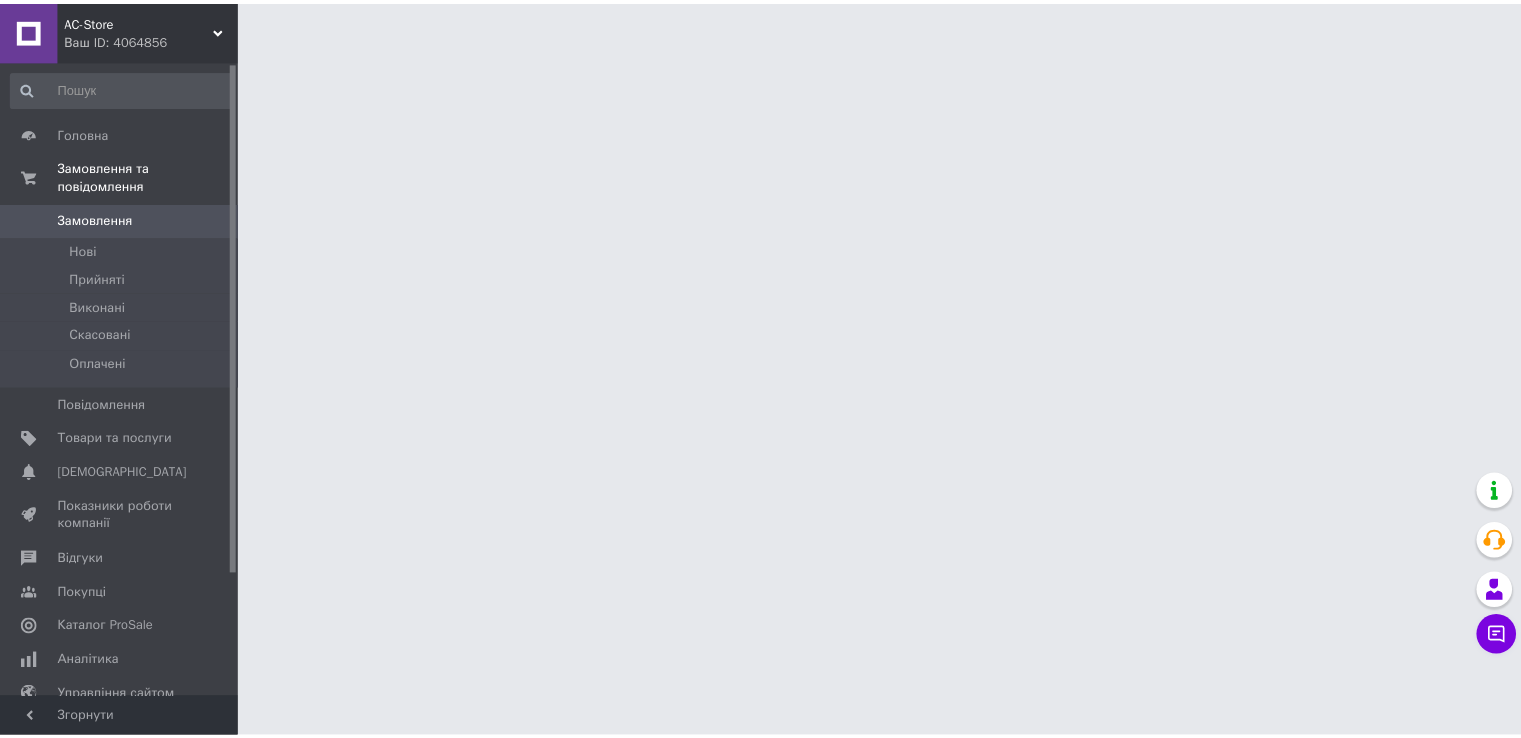 scroll, scrollTop: 0, scrollLeft: 0, axis: both 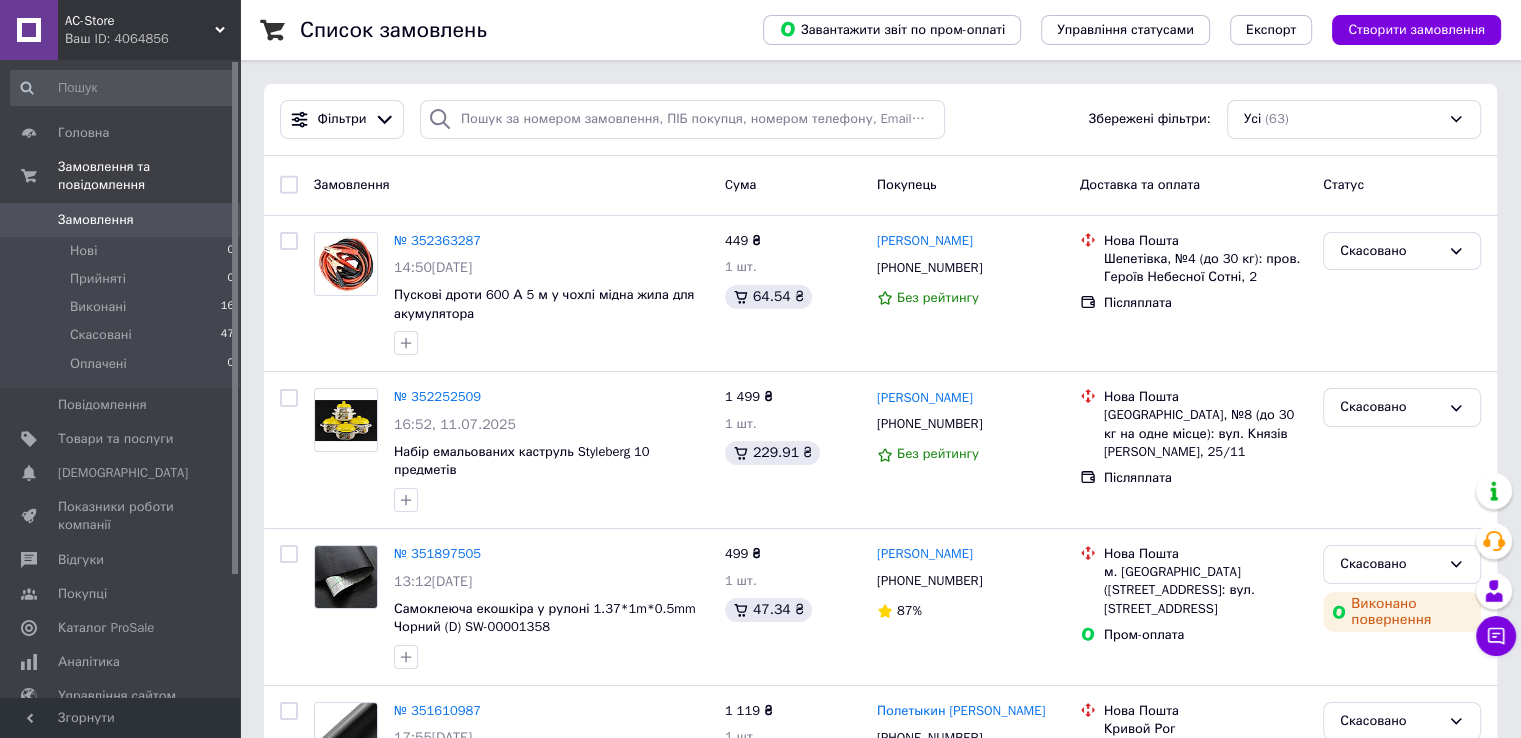 click on "AC-Store" at bounding box center (140, 21) 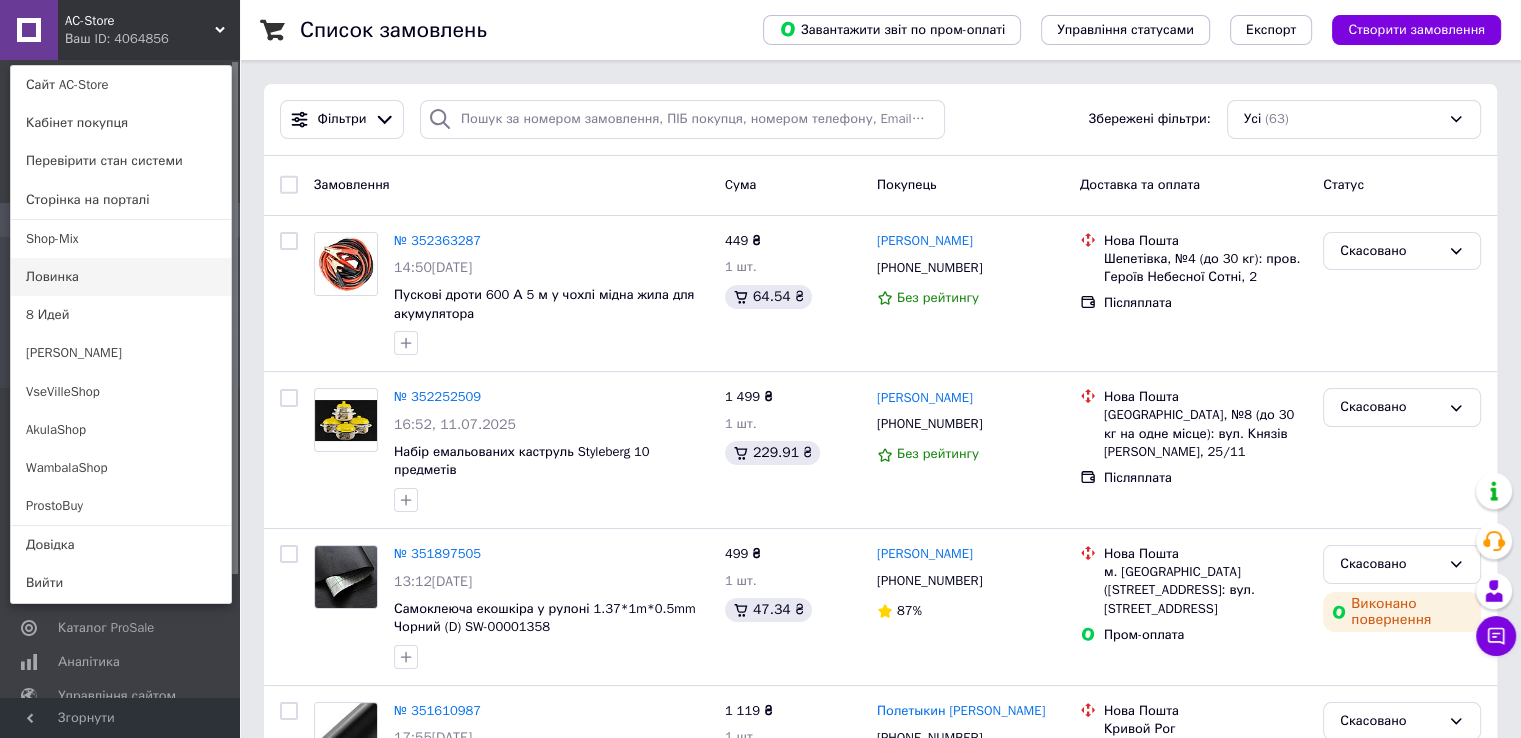 click on "Ловинка" at bounding box center [121, 277] 